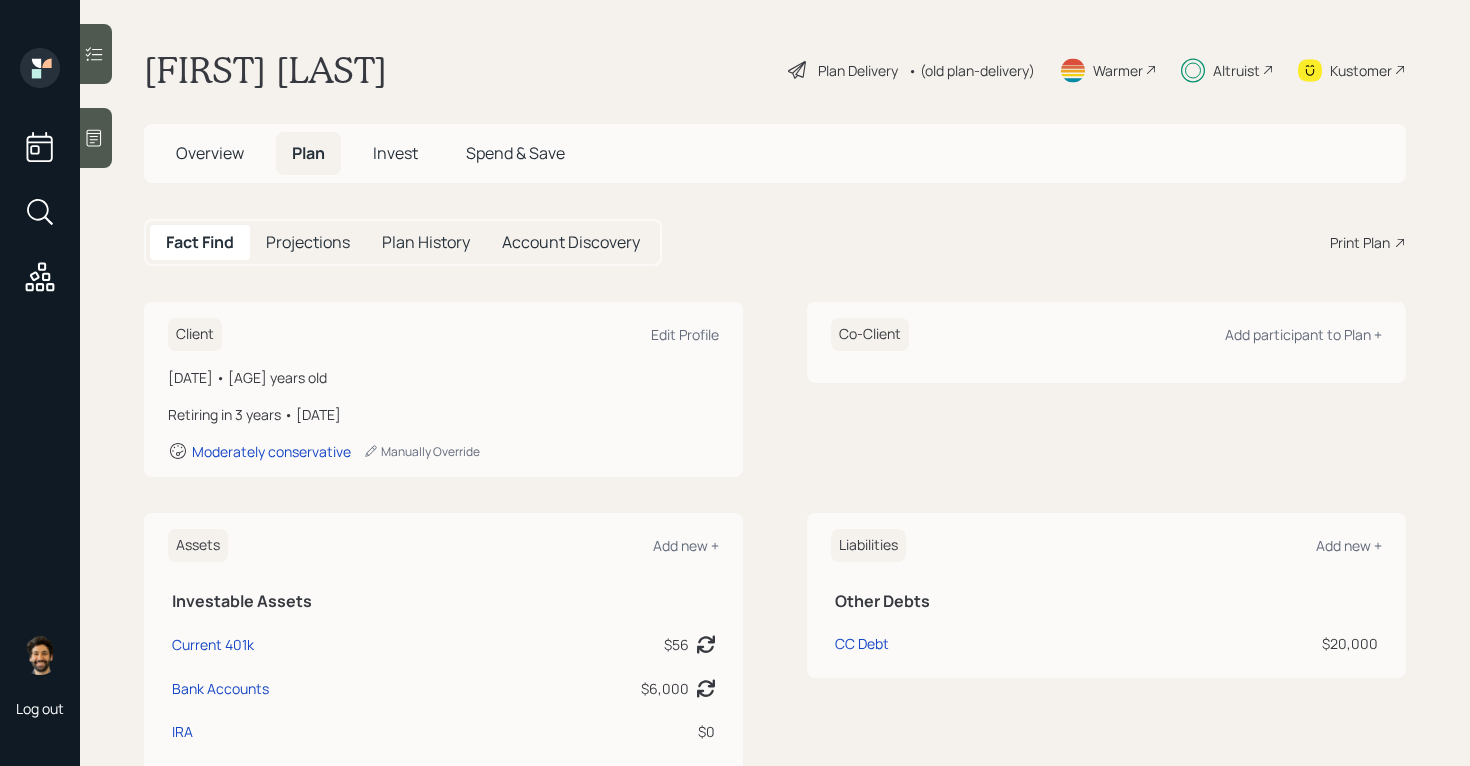 scroll, scrollTop: 0, scrollLeft: 0, axis: both 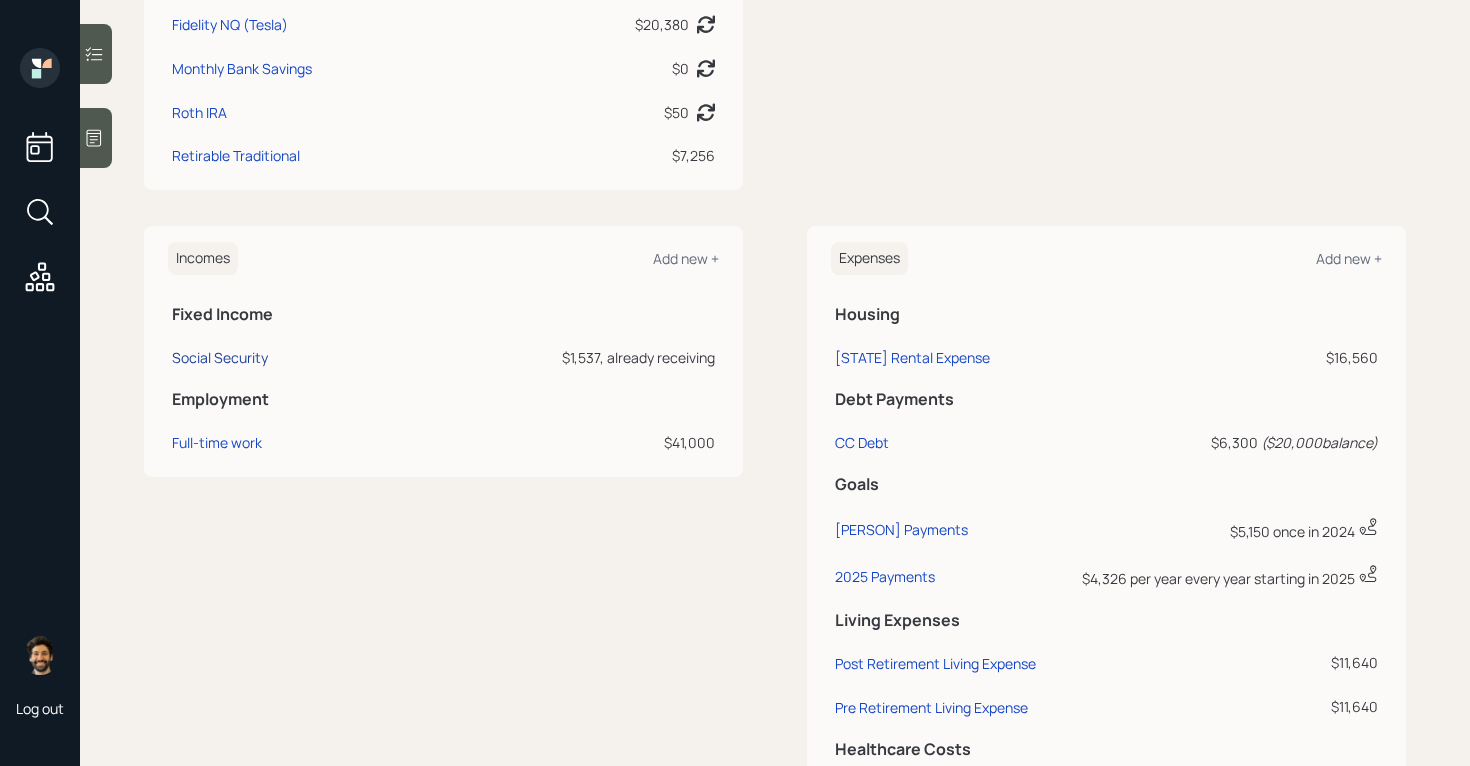 click on "Social Security" at bounding box center (220, 357) 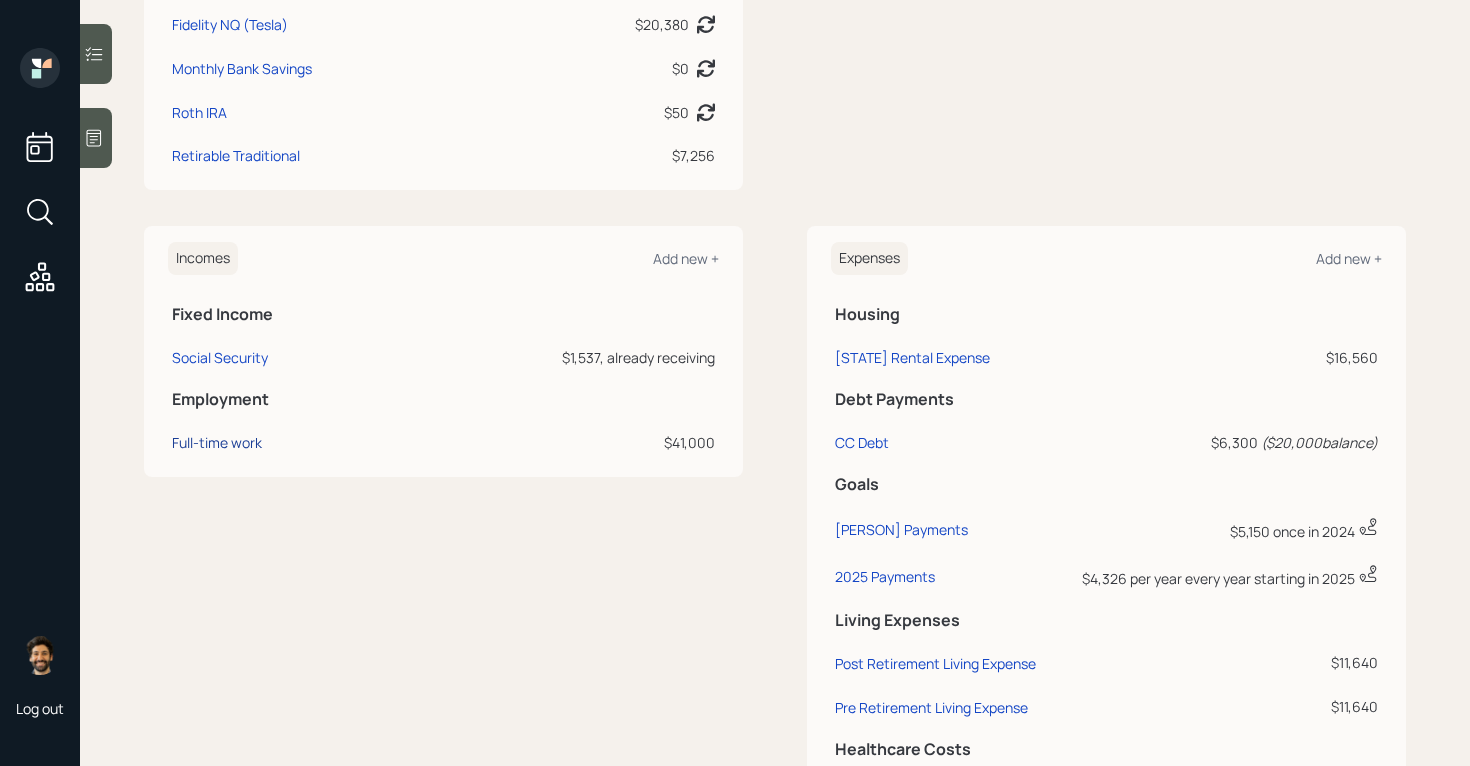 click on "Full-time work" at bounding box center (217, 442) 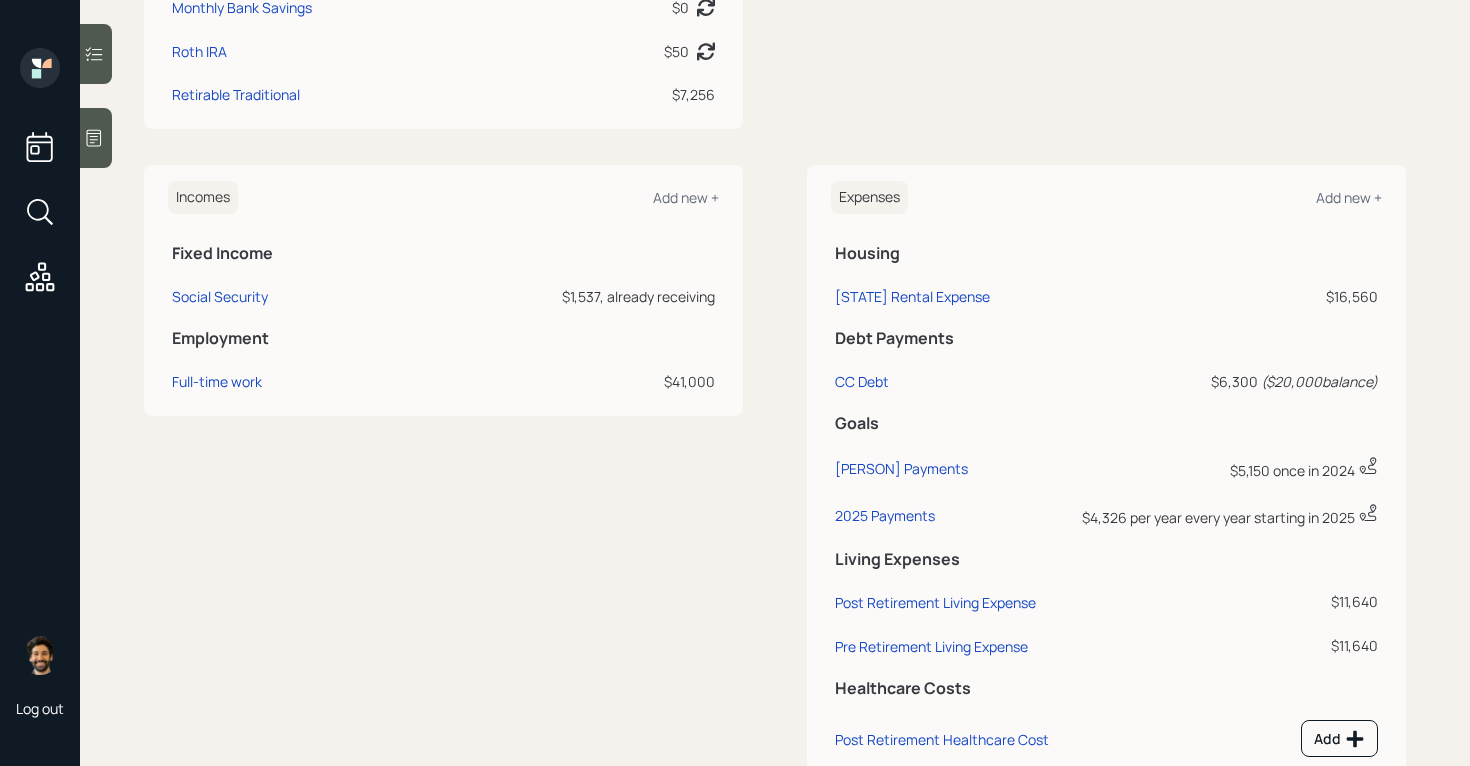 scroll, scrollTop: 0, scrollLeft: 0, axis: both 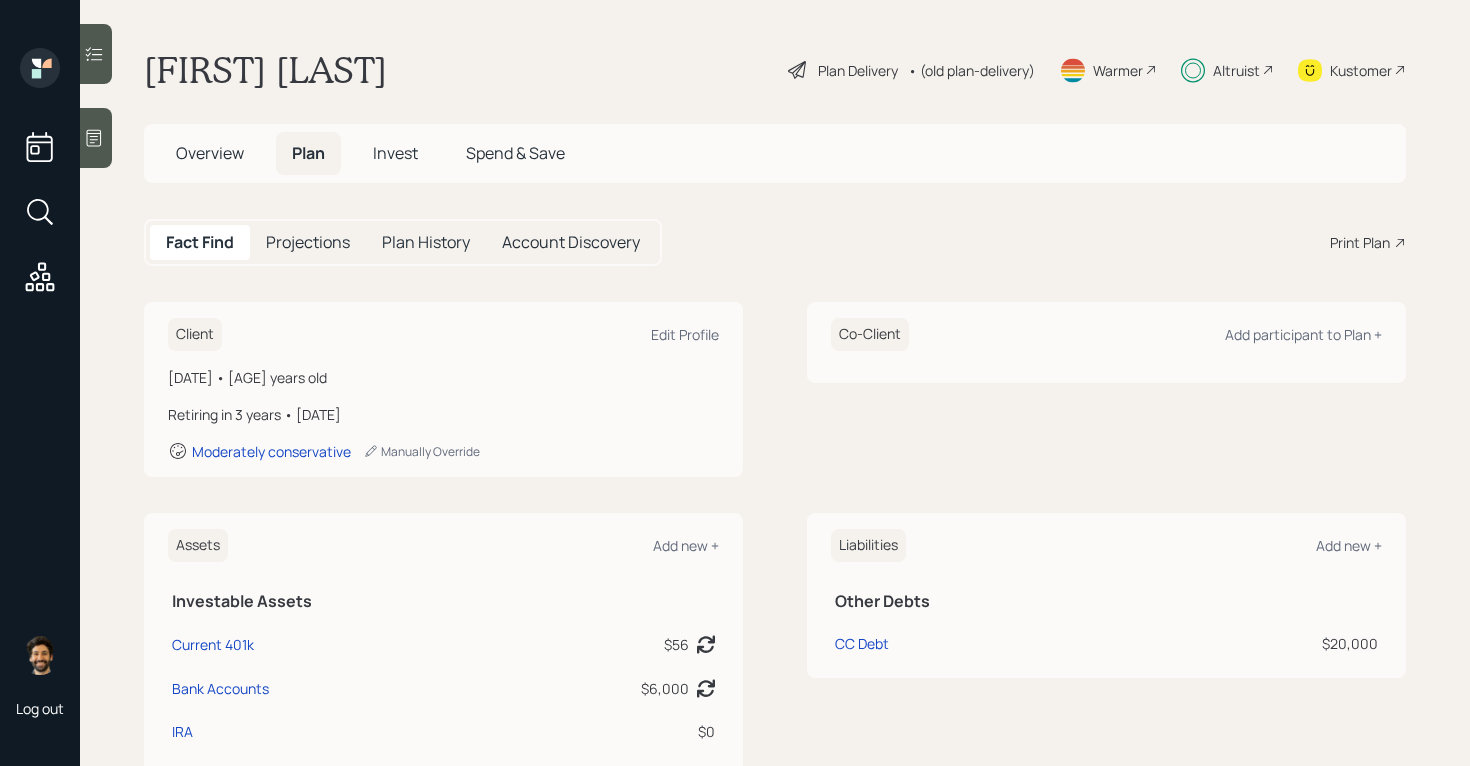 click on "Gary Richwine Plan Delivery • (old plan-delivery) Warmer Altruist Kustomer Overview Plan Invest Spend & Save Fact Find Projections Plan History Account Discovery Print Plan Client Edit Profile May 21, 1950 • 75 years old Retiring in 3 years • January 2028 Moderately conservative Manually Override Co-Client Add participant to Plan + Assets Add new + Investable Assets Current 401k $56 Asset balance last updated on 10-21-2024. Last year it was expected to distribute $0. Bank Accounts  $6,000 Asset balance last updated on 10-07-2024. IRA $0 Fidelity NQ (Tesla) $20,380 Asset balance last updated on 10-28-2024. Last year it was expected to distribute $0. Monthly Bank Savings $0 Asset balance last updated on 10-07-2024. Roth IRA $50 Asset balance last updated on 10-28-2024. Last year it was expected to distribute $0. Retirable Traditional $7,256 Liabilities Add new + Other Debts CC Debt $20,000 Incomes Add new + Fixed Income Social Security   $1,537, already receiving Employment Full-time work   $41,000" at bounding box center (775, 383) 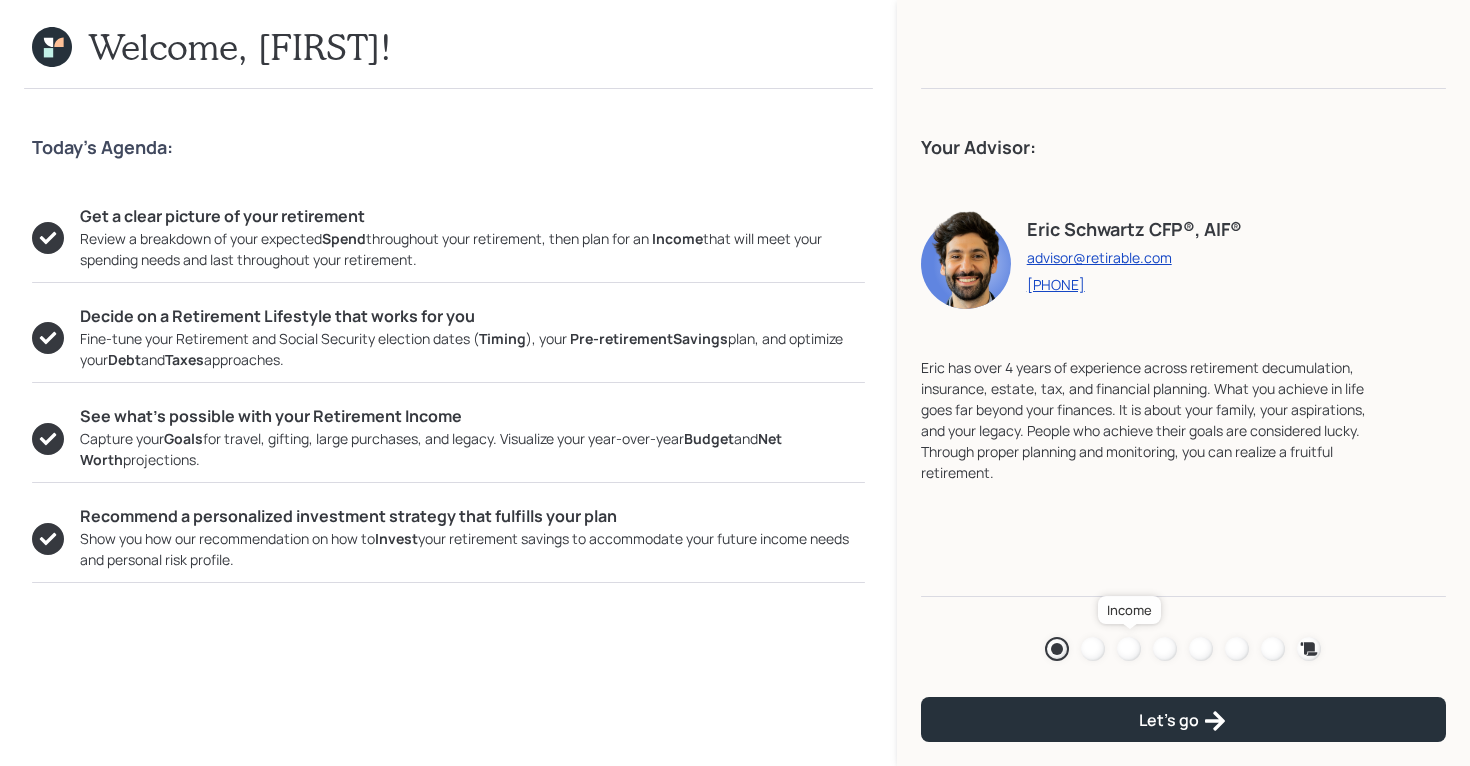 click at bounding box center (1129, 649) 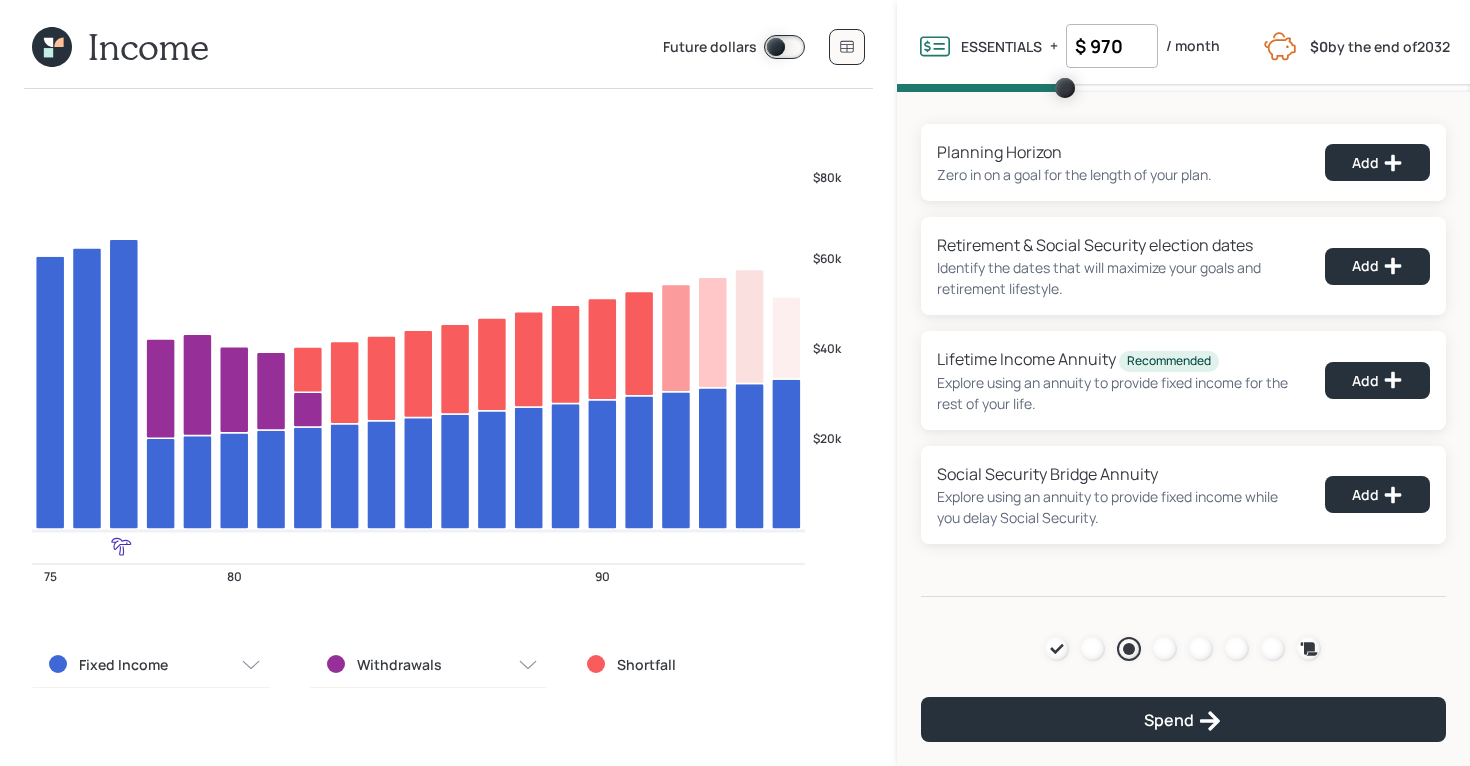 click 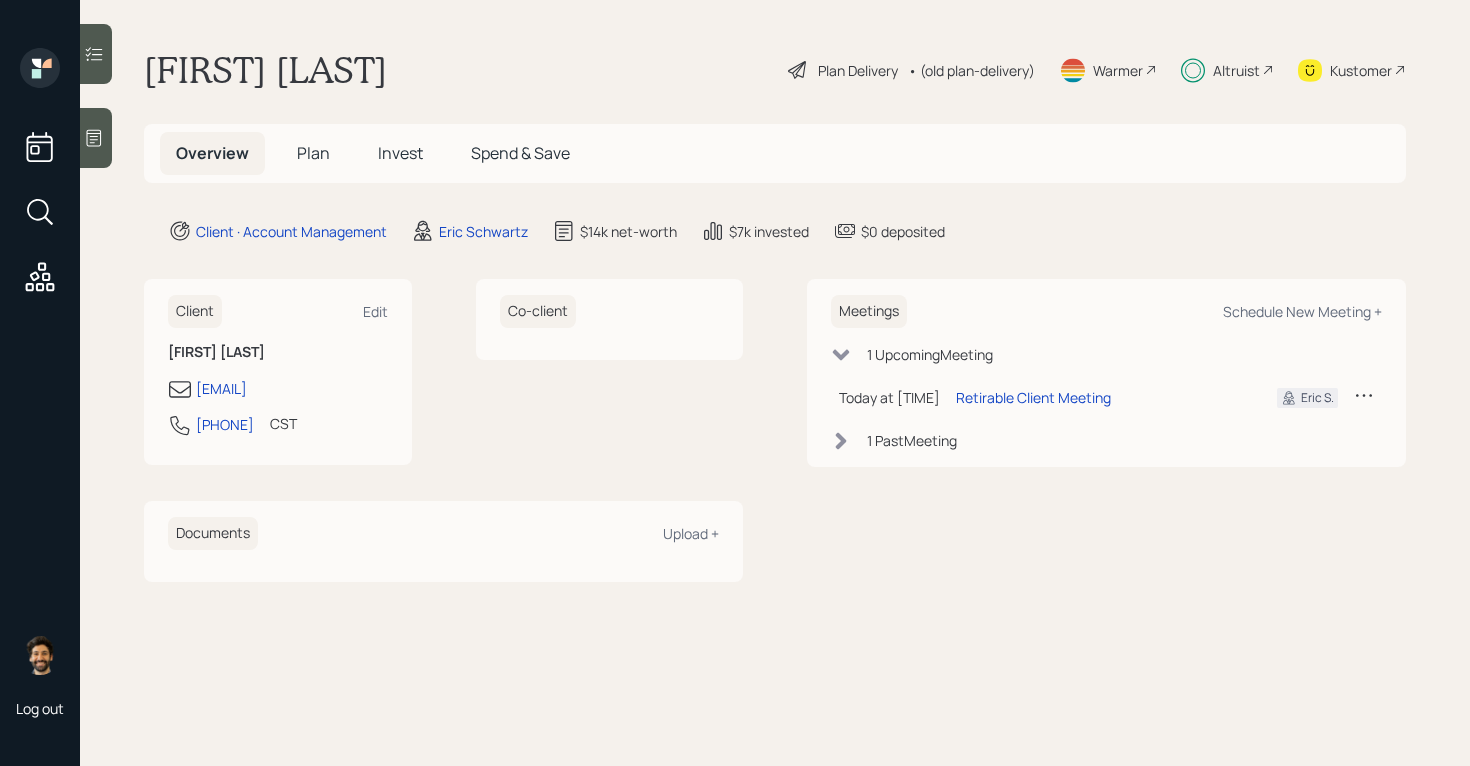 click on "Plan" at bounding box center [313, 153] 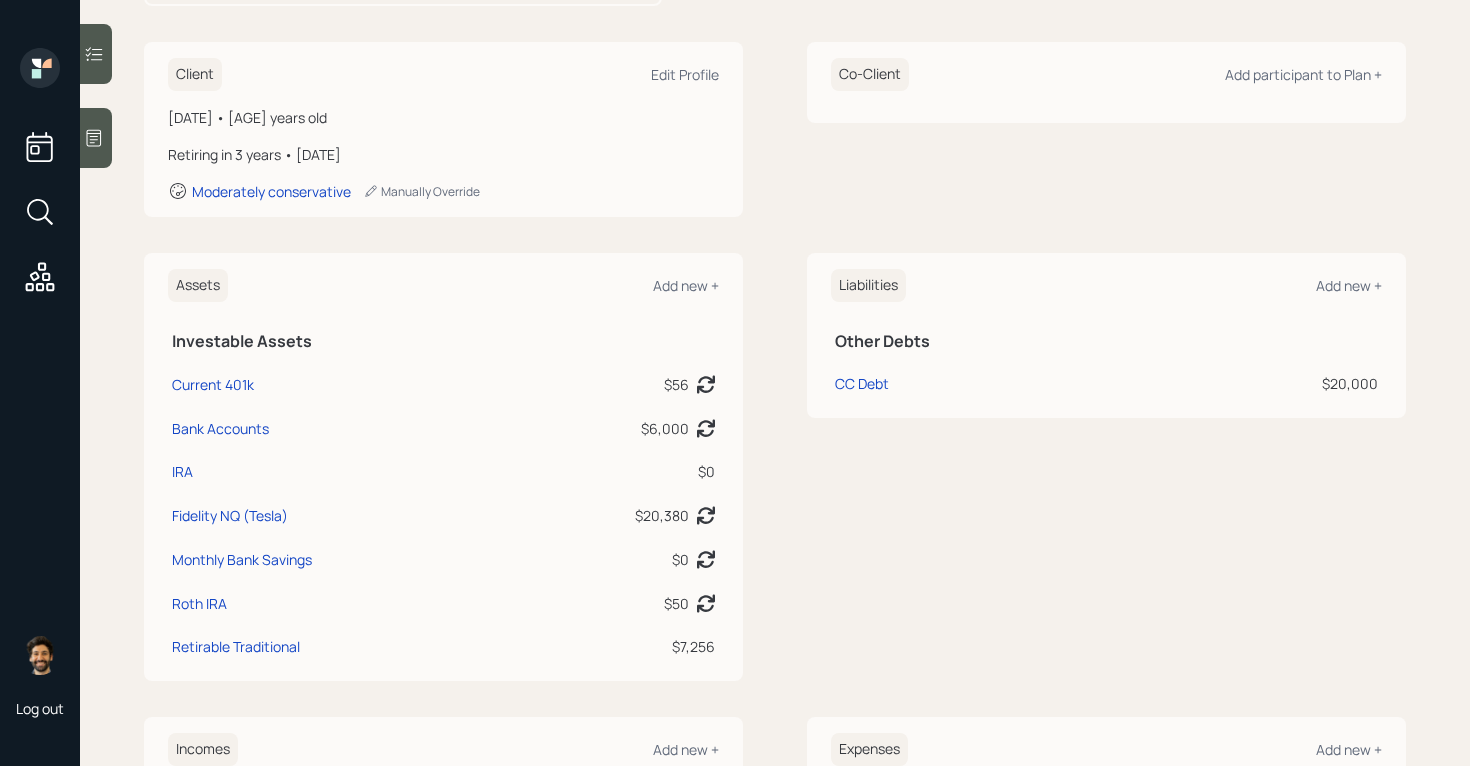scroll, scrollTop: 304, scrollLeft: 0, axis: vertical 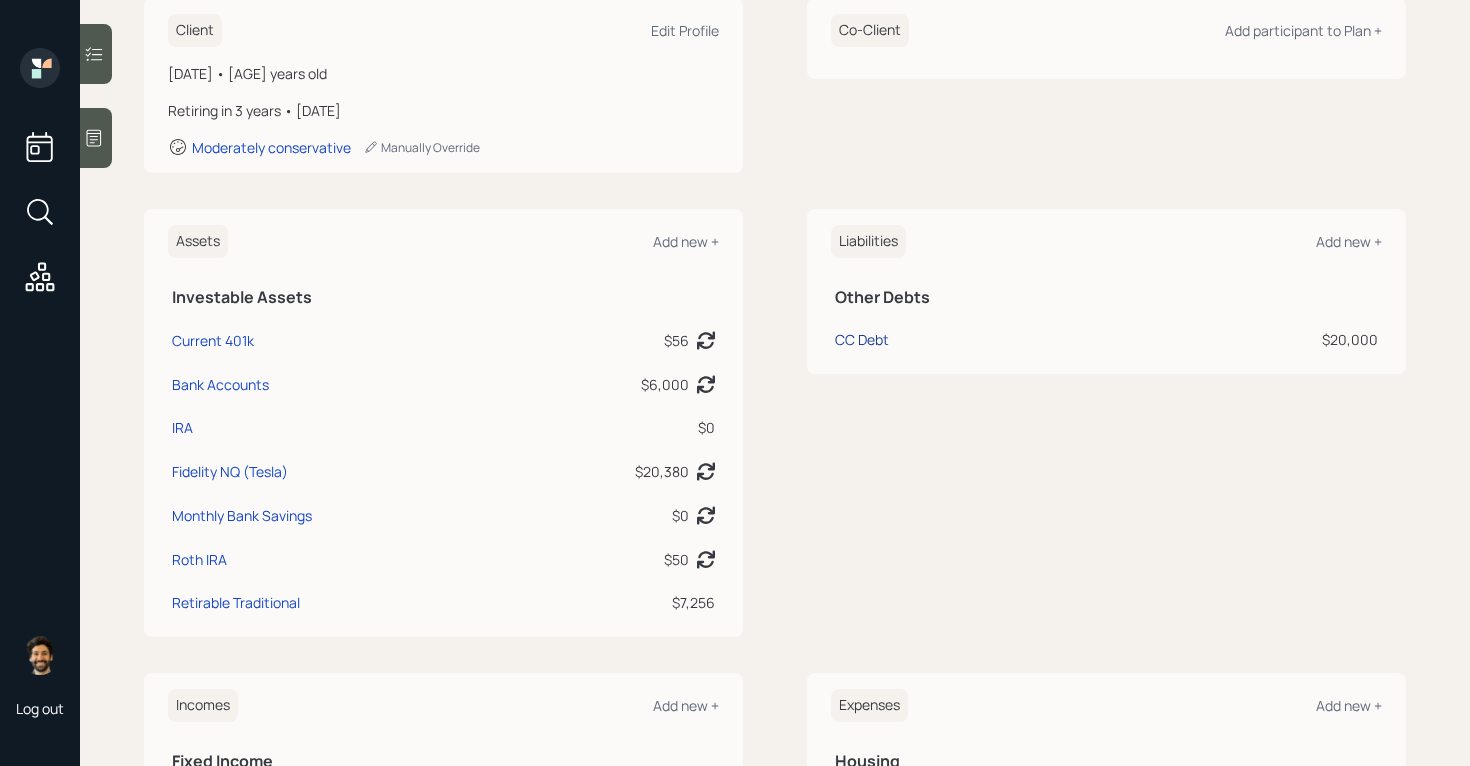 click on "CC Debt" at bounding box center (862, 339) 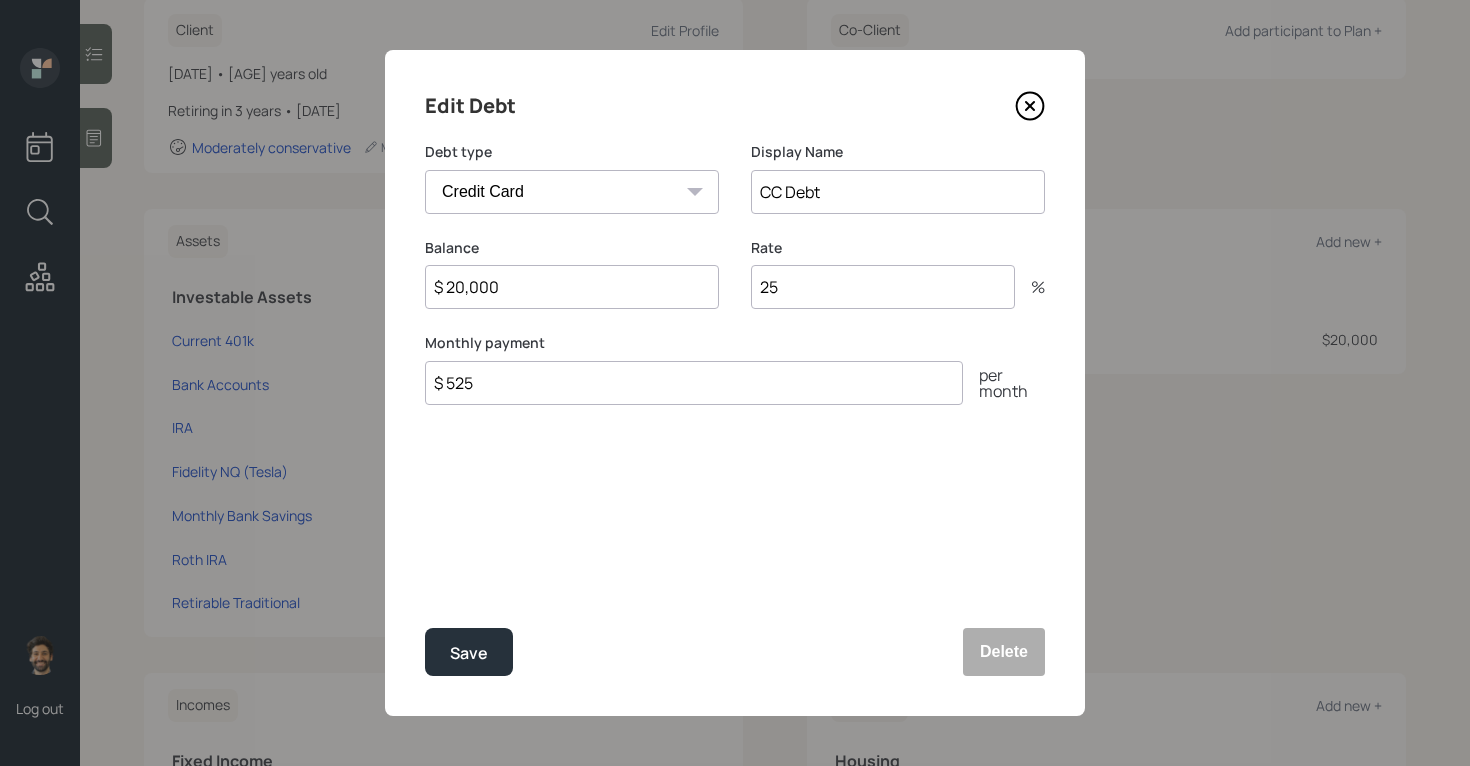 click on "$ 525" at bounding box center [694, 383] 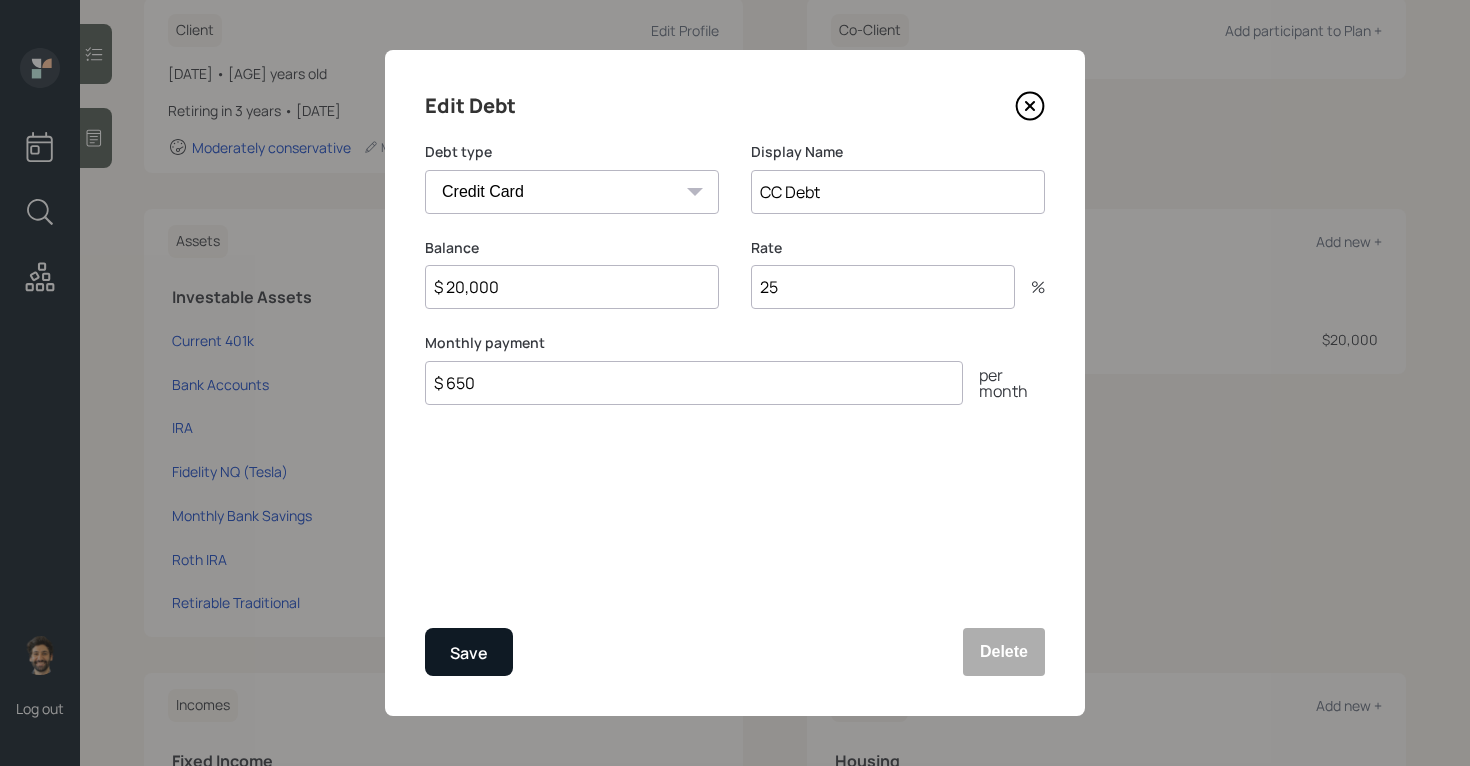 type on "$ 650" 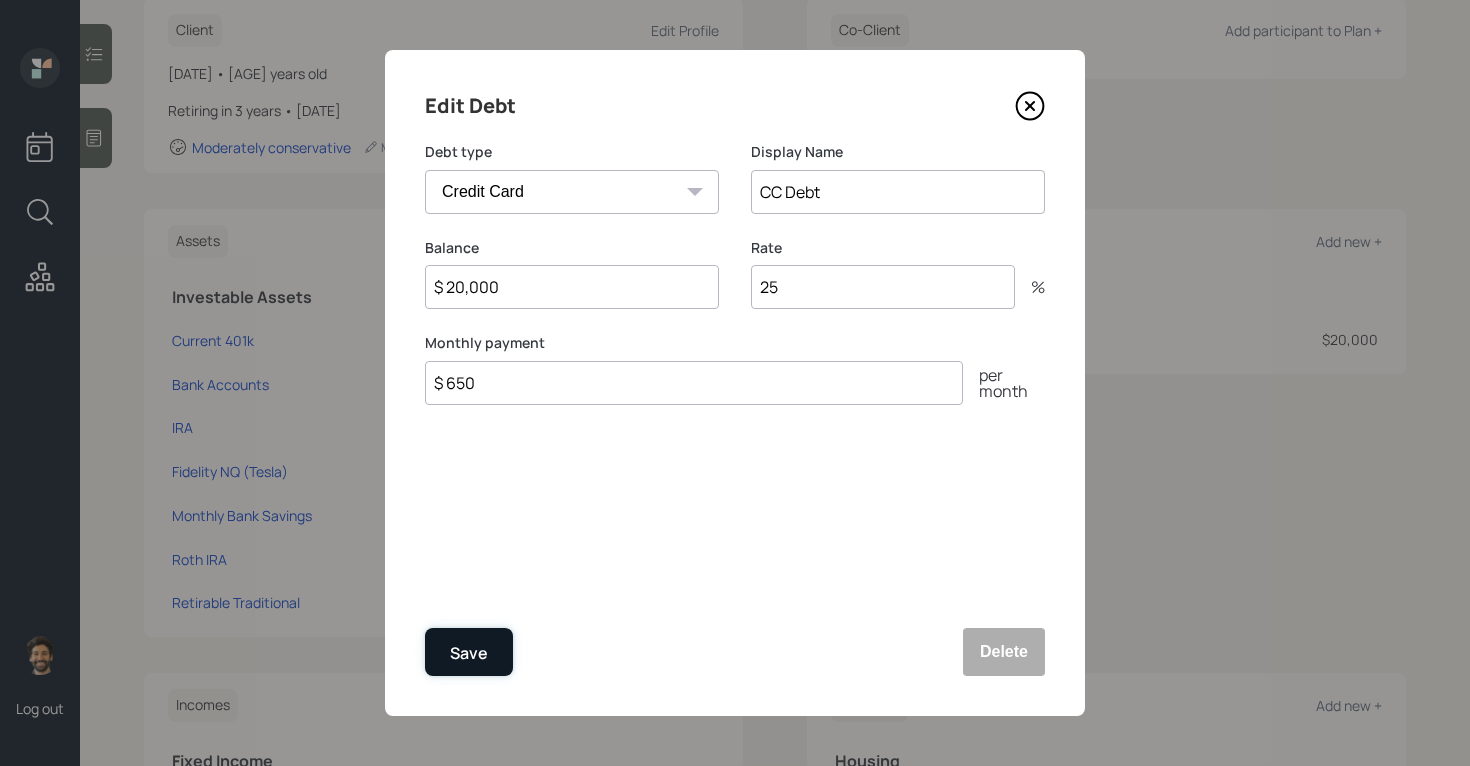 click on "Save" at bounding box center (469, 653) 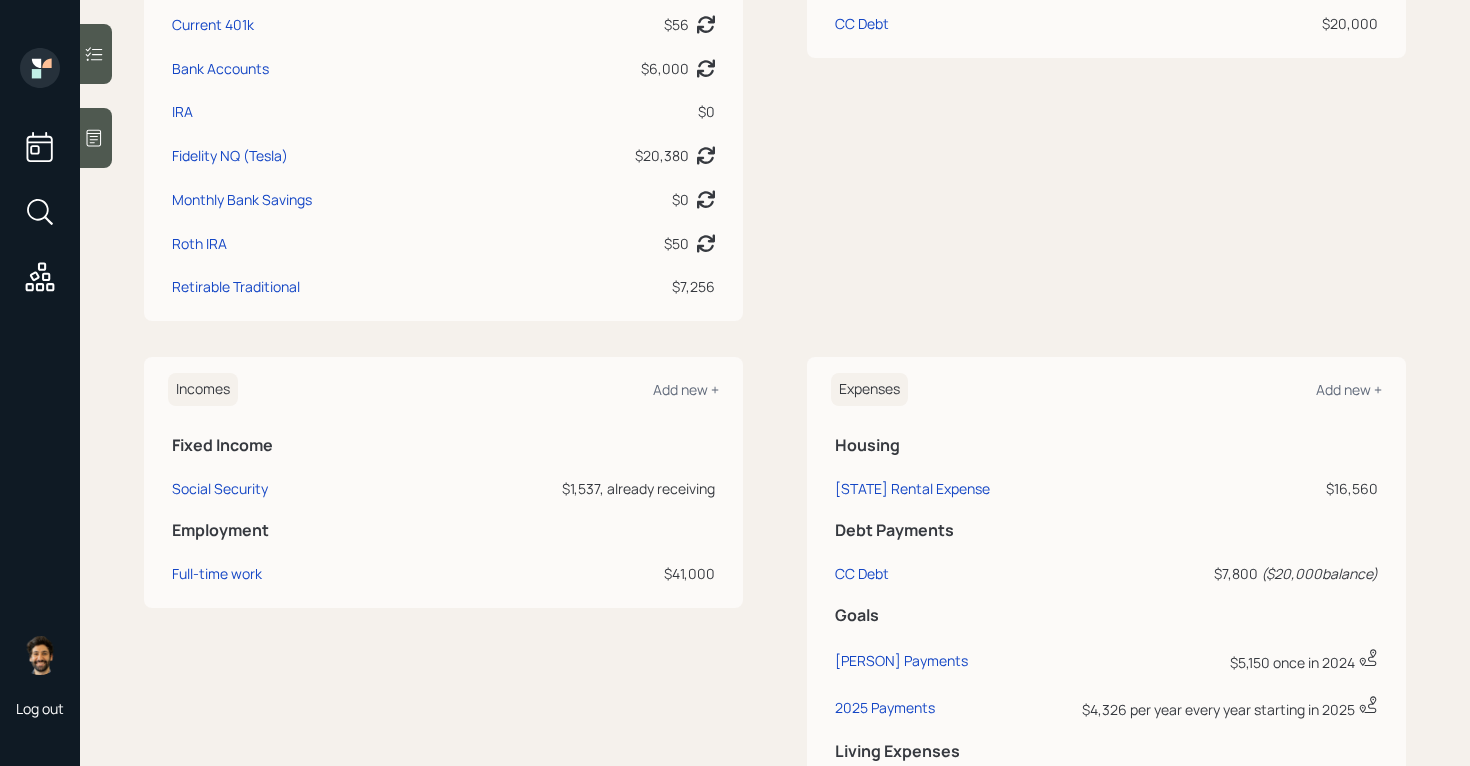 scroll, scrollTop: 699, scrollLeft: 0, axis: vertical 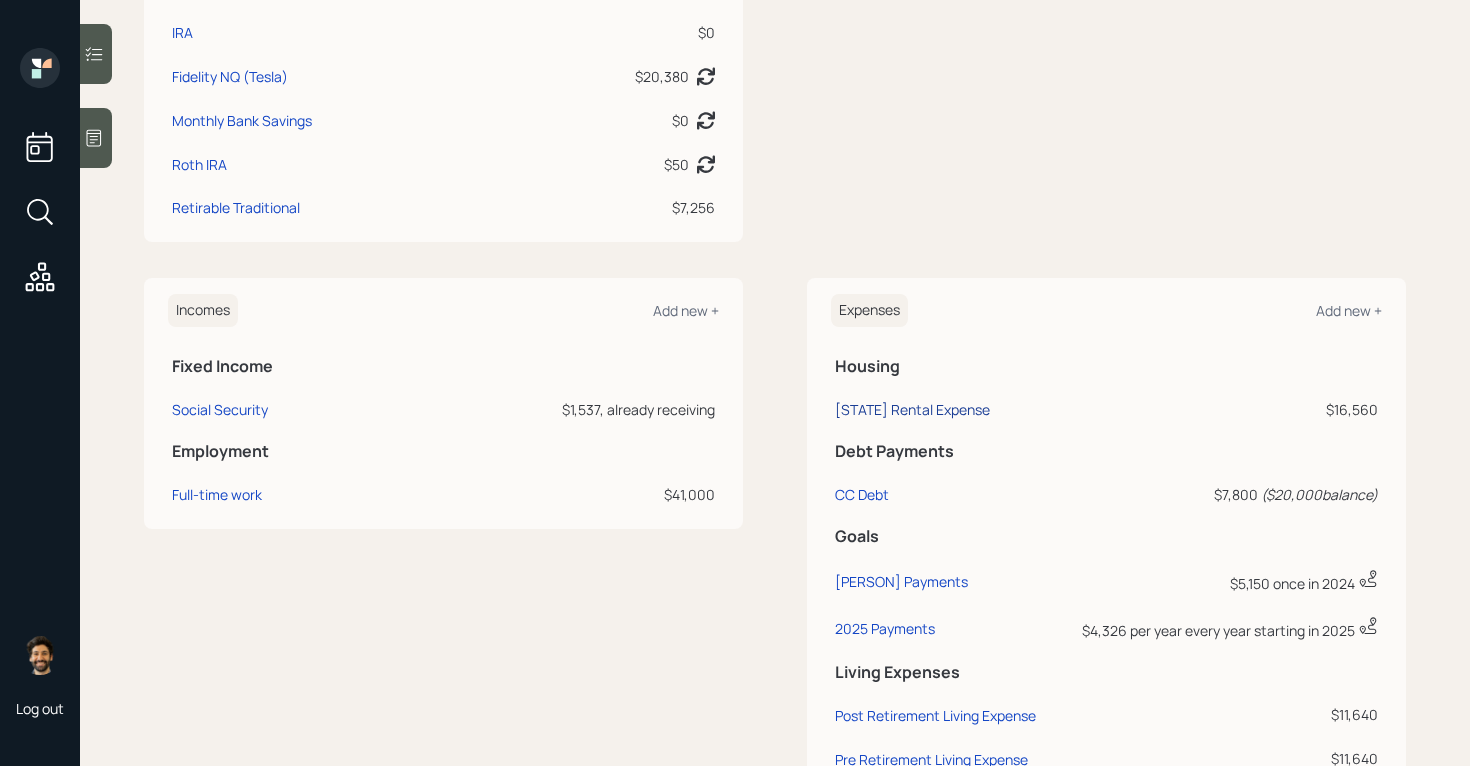 click on "TX Rental Expense" at bounding box center [912, 409] 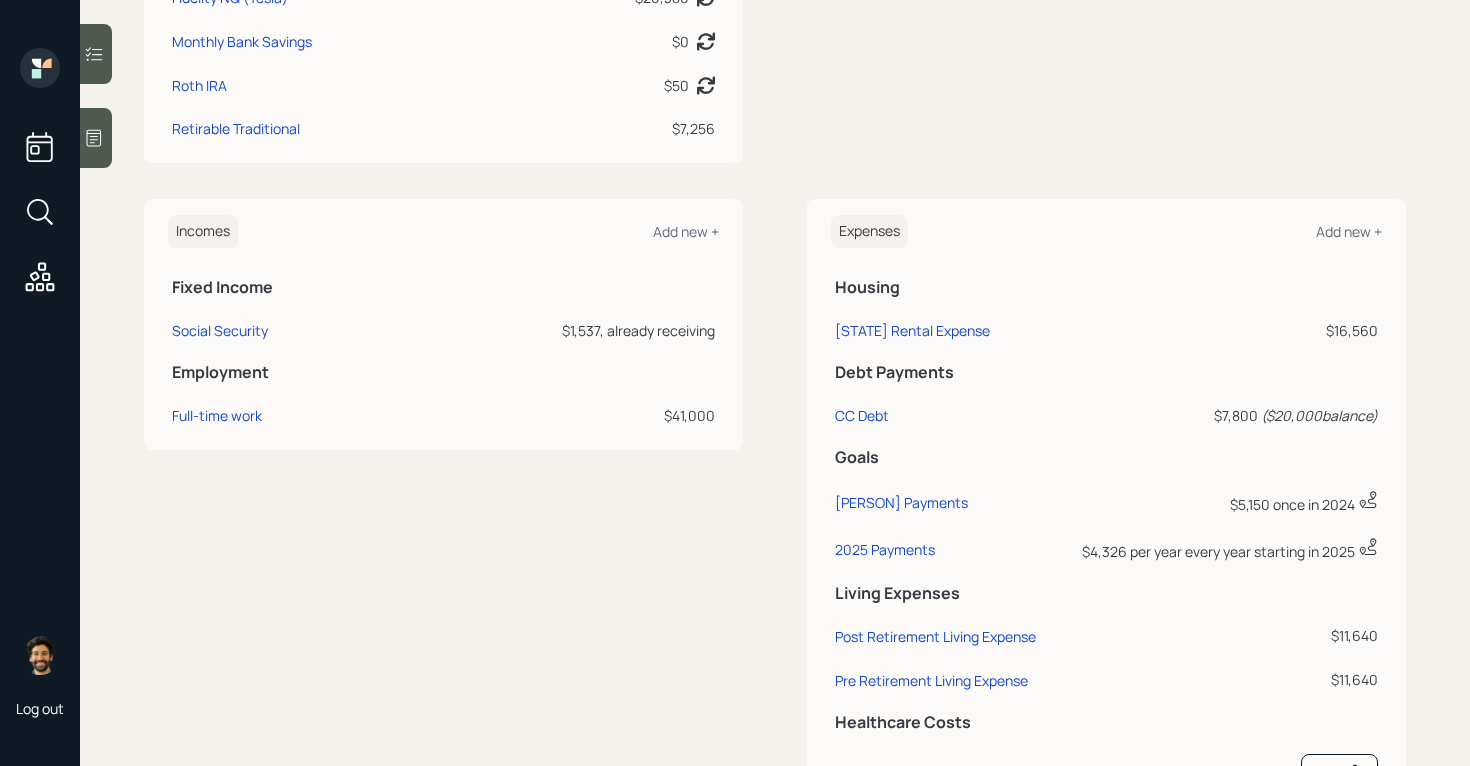 scroll, scrollTop: 754, scrollLeft: 0, axis: vertical 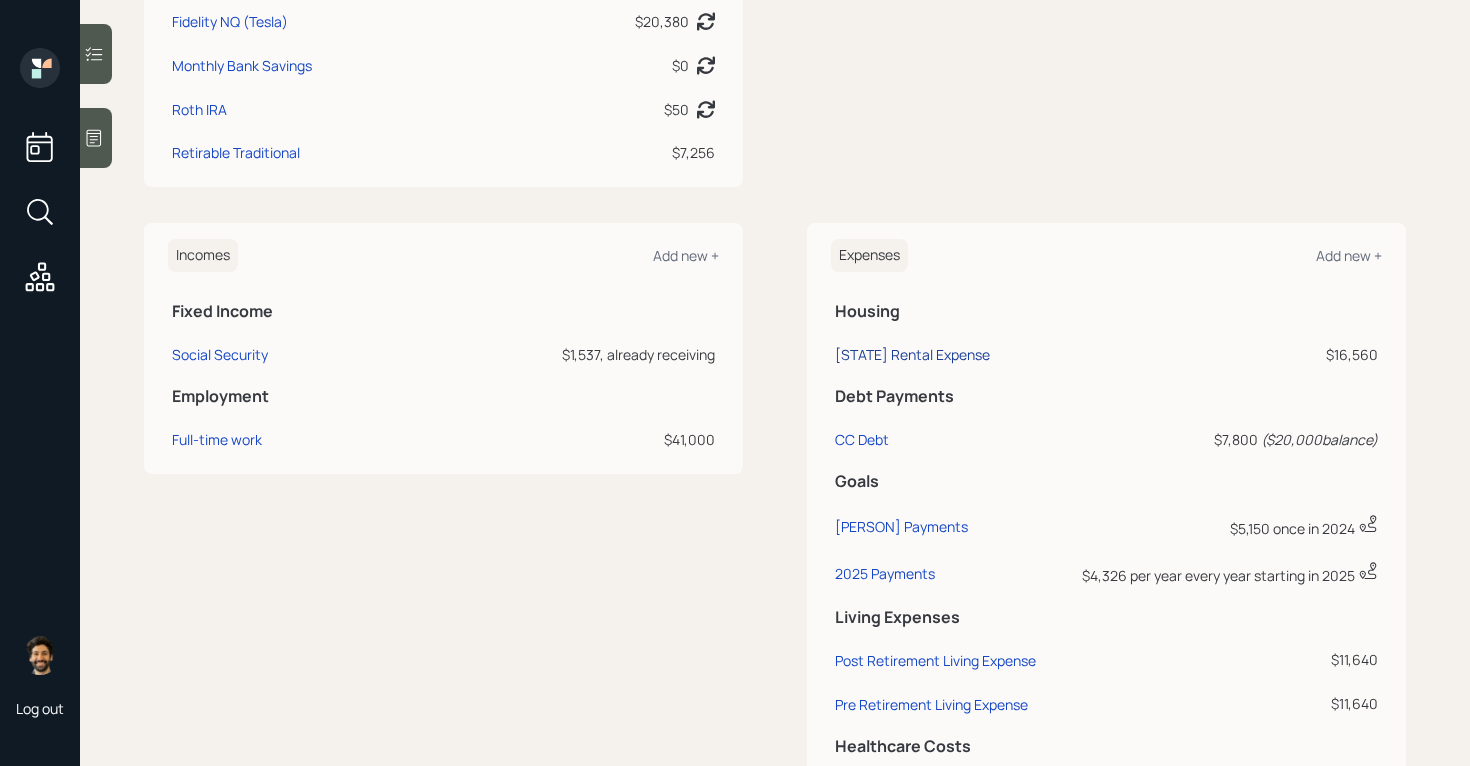 click on "TX Rental Expense" at bounding box center (912, 354) 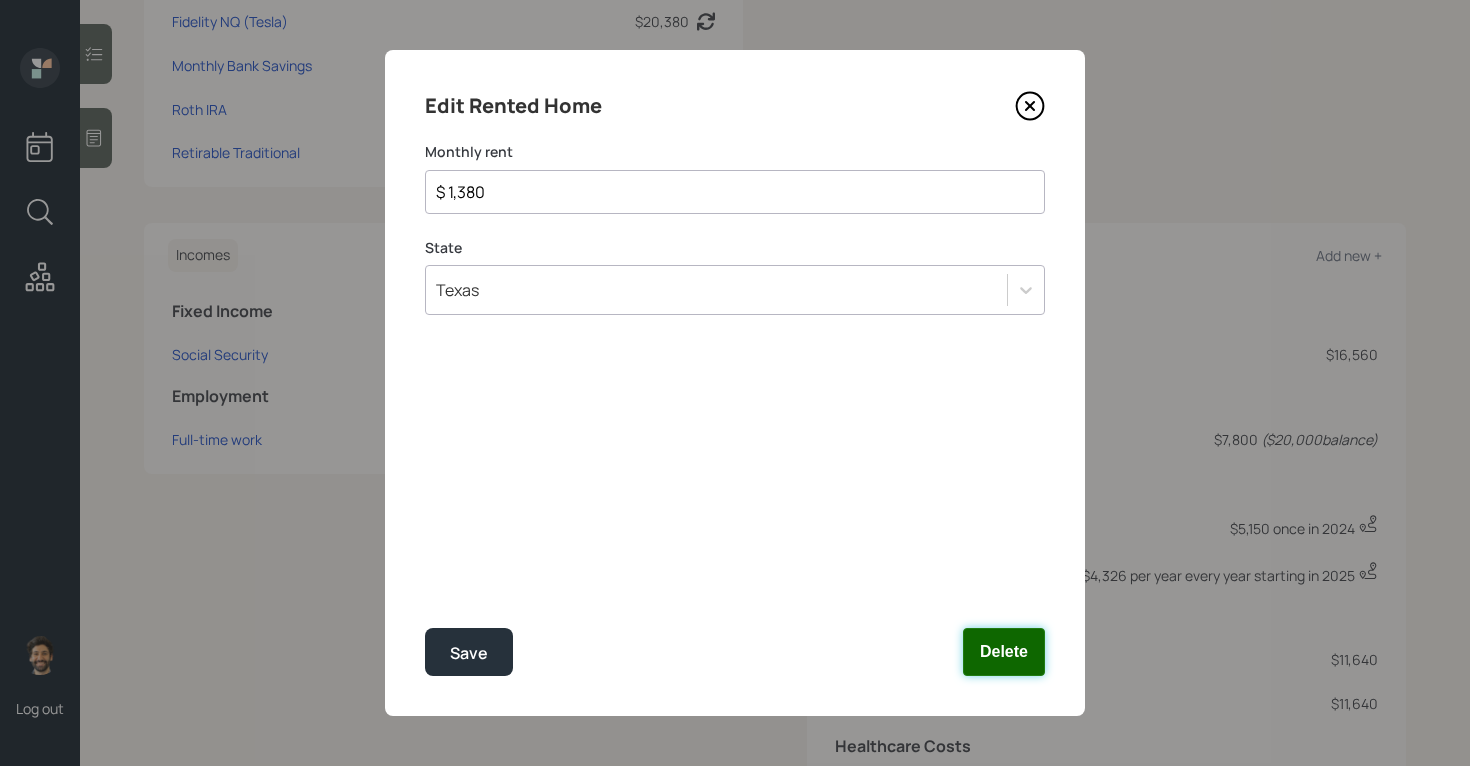 click on "Delete" at bounding box center (1004, 652) 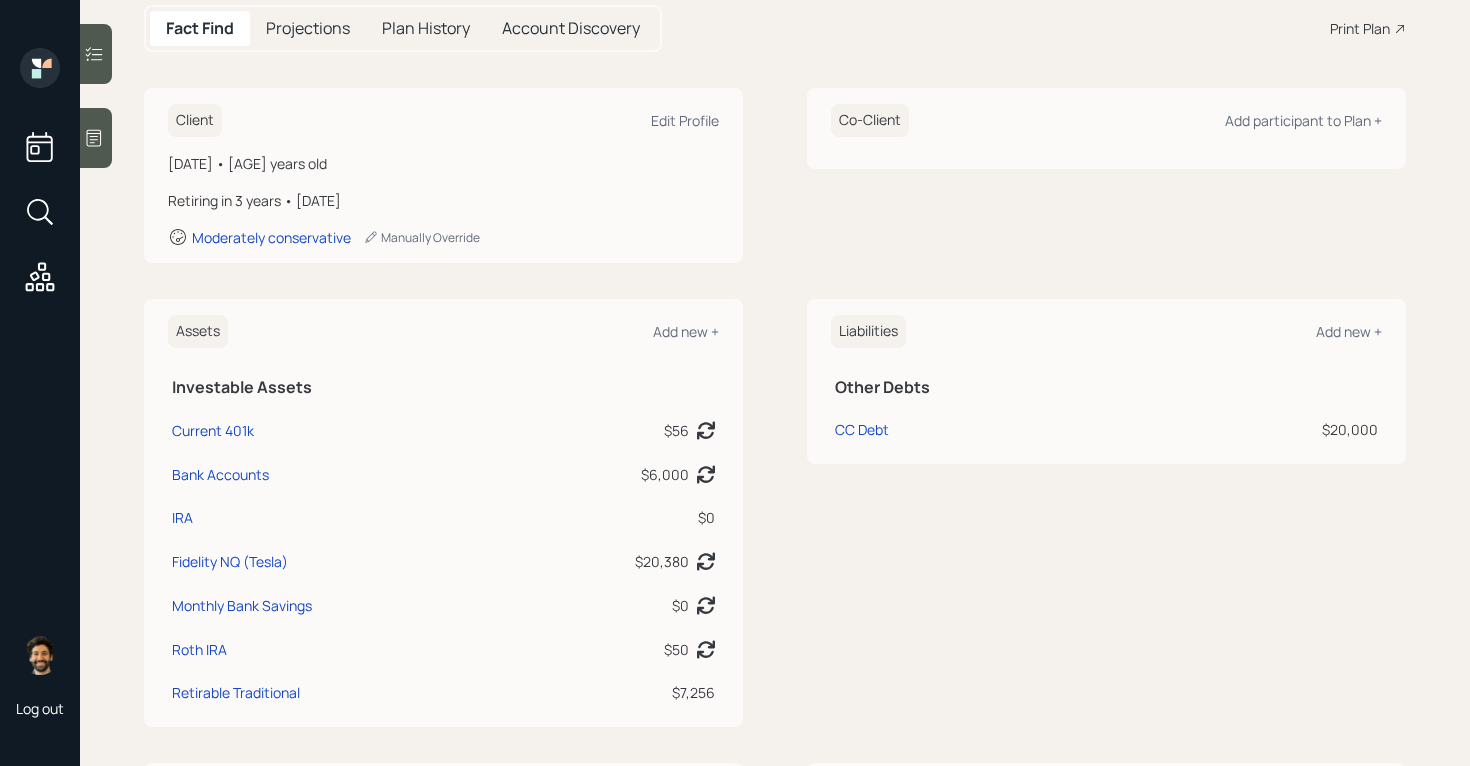 scroll, scrollTop: 790, scrollLeft: 0, axis: vertical 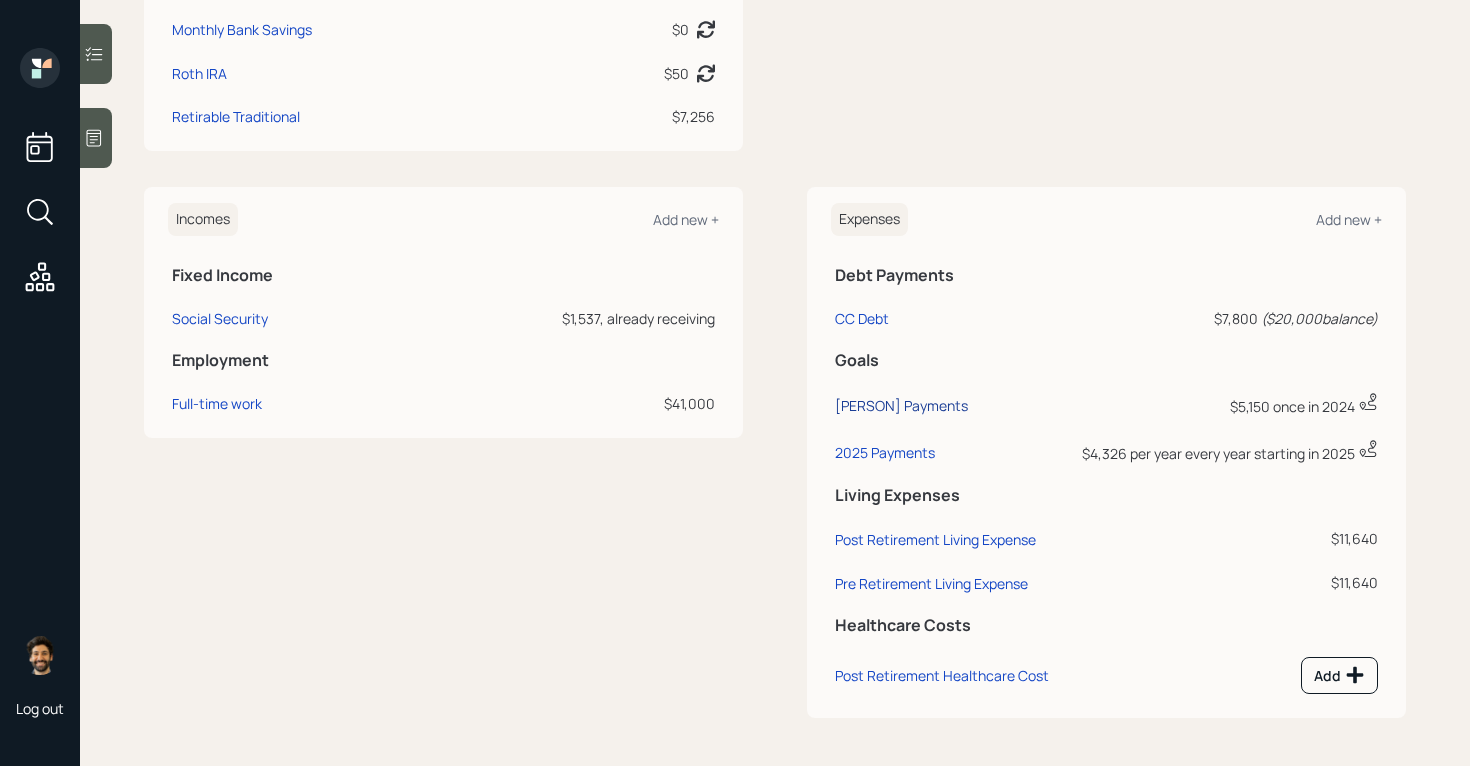 click on "Diana Payments" at bounding box center (901, 405) 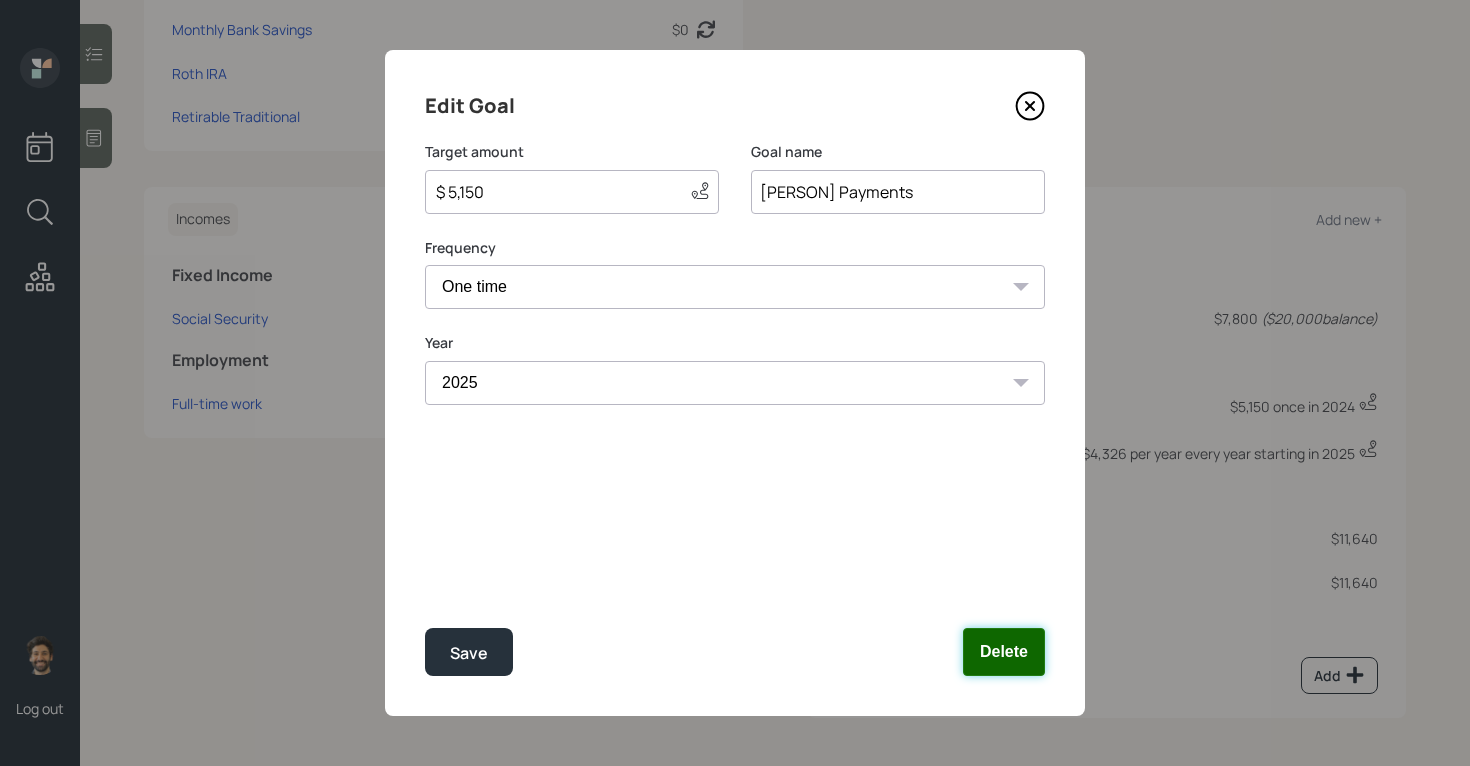 click on "Delete" at bounding box center (1004, 652) 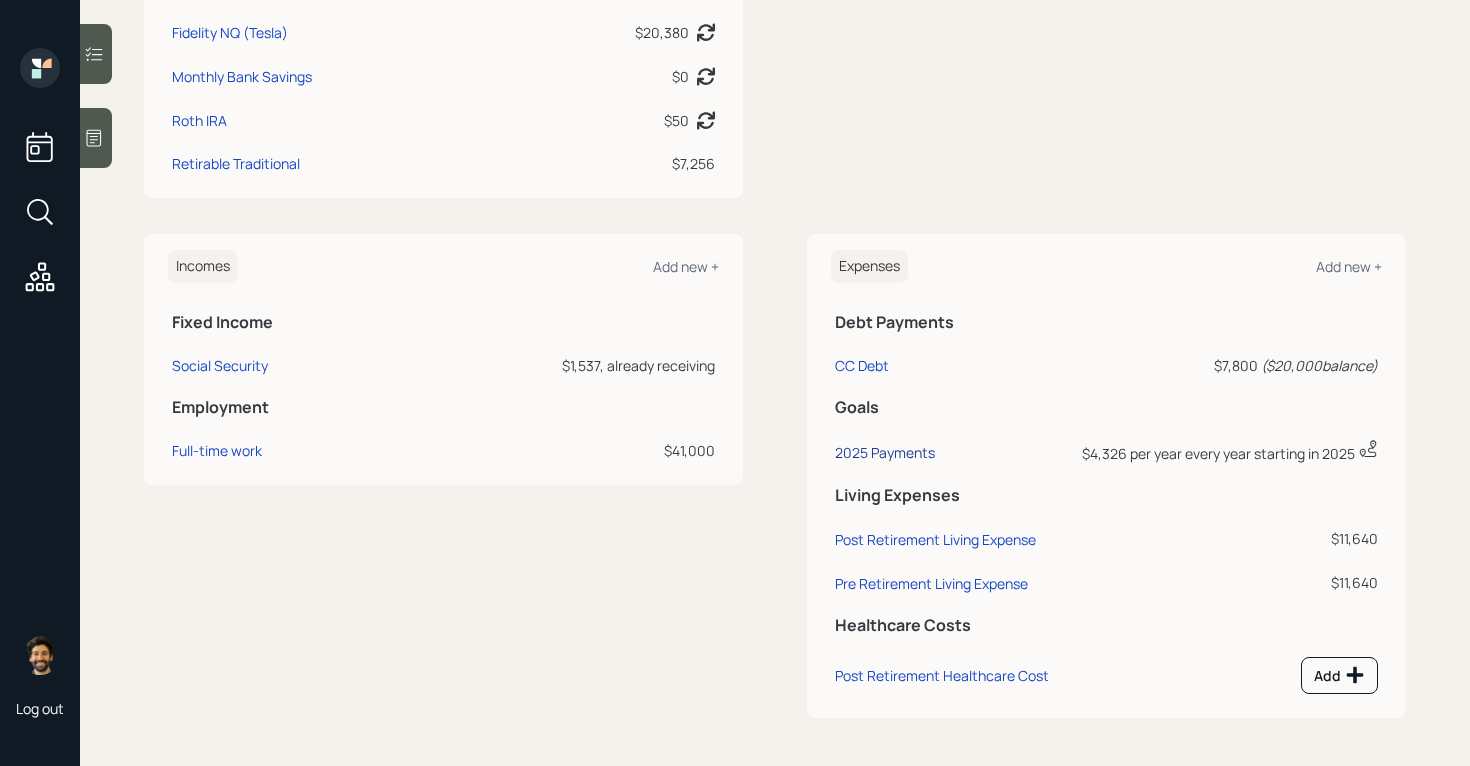 click on "2025 Payments" at bounding box center [885, 452] 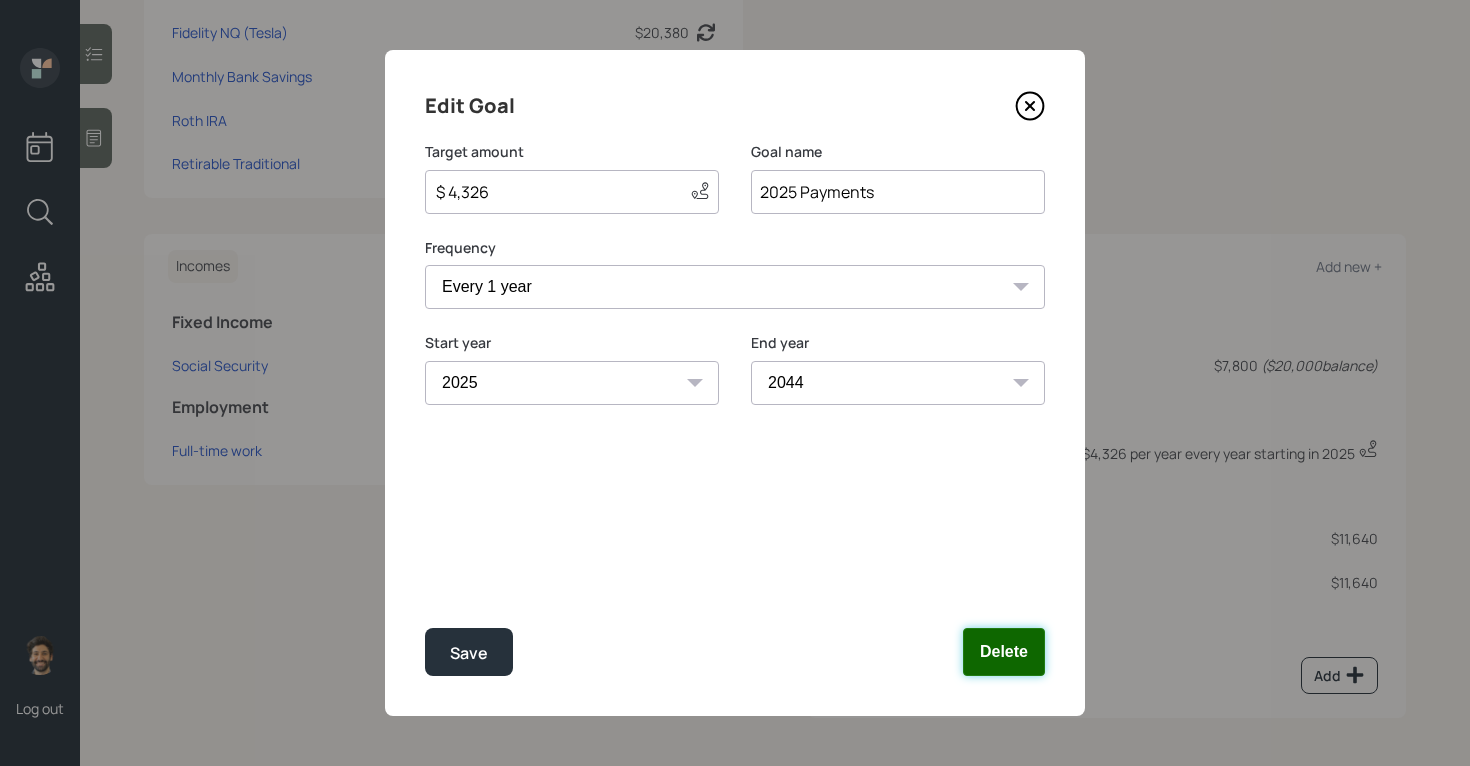 click on "Delete" at bounding box center (1004, 652) 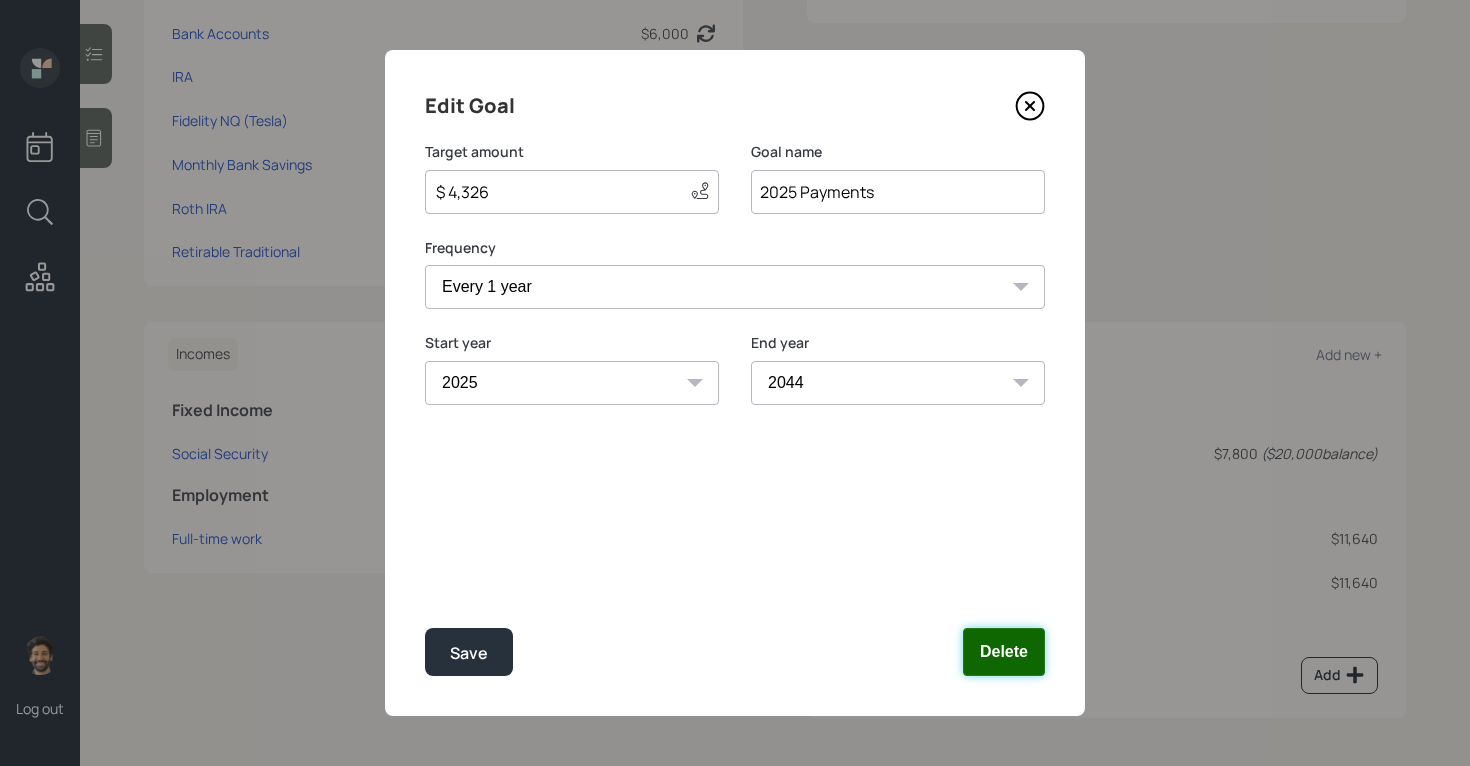 scroll, scrollTop: 654, scrollLeft: 0, axis: vertical 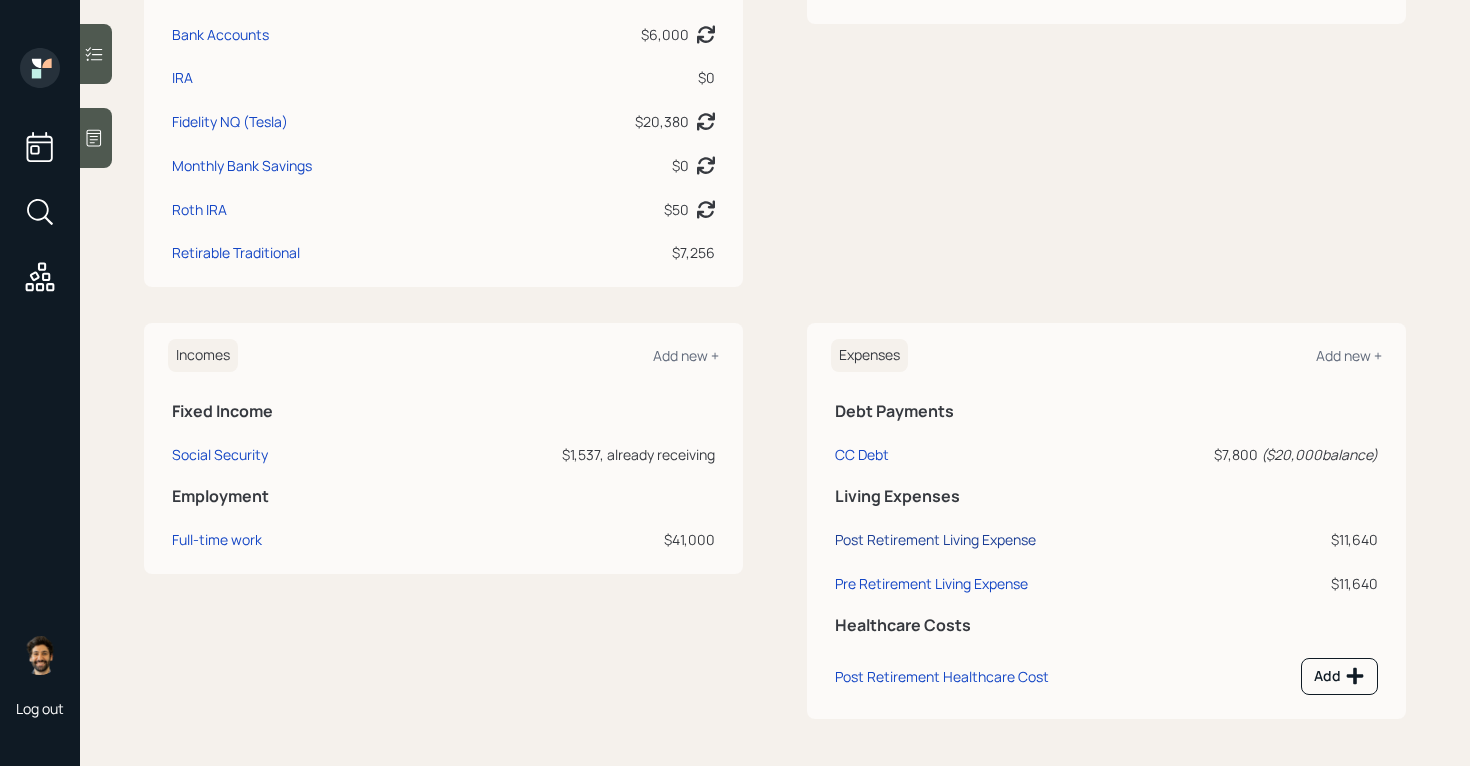 click on "Post Retirement Living Expense" at bounding box center (935, 539) 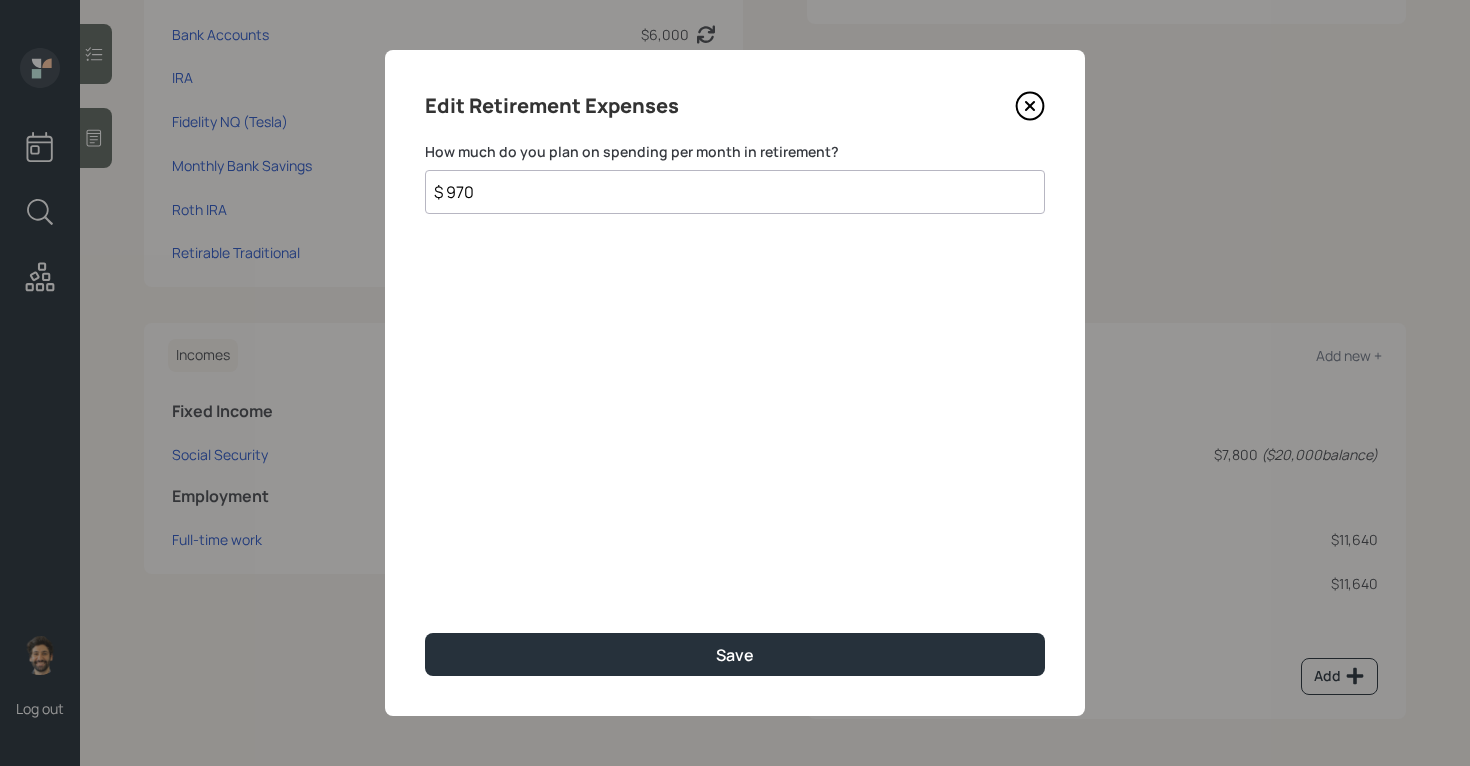click on "$ 970" at bounding box center [735, 192] 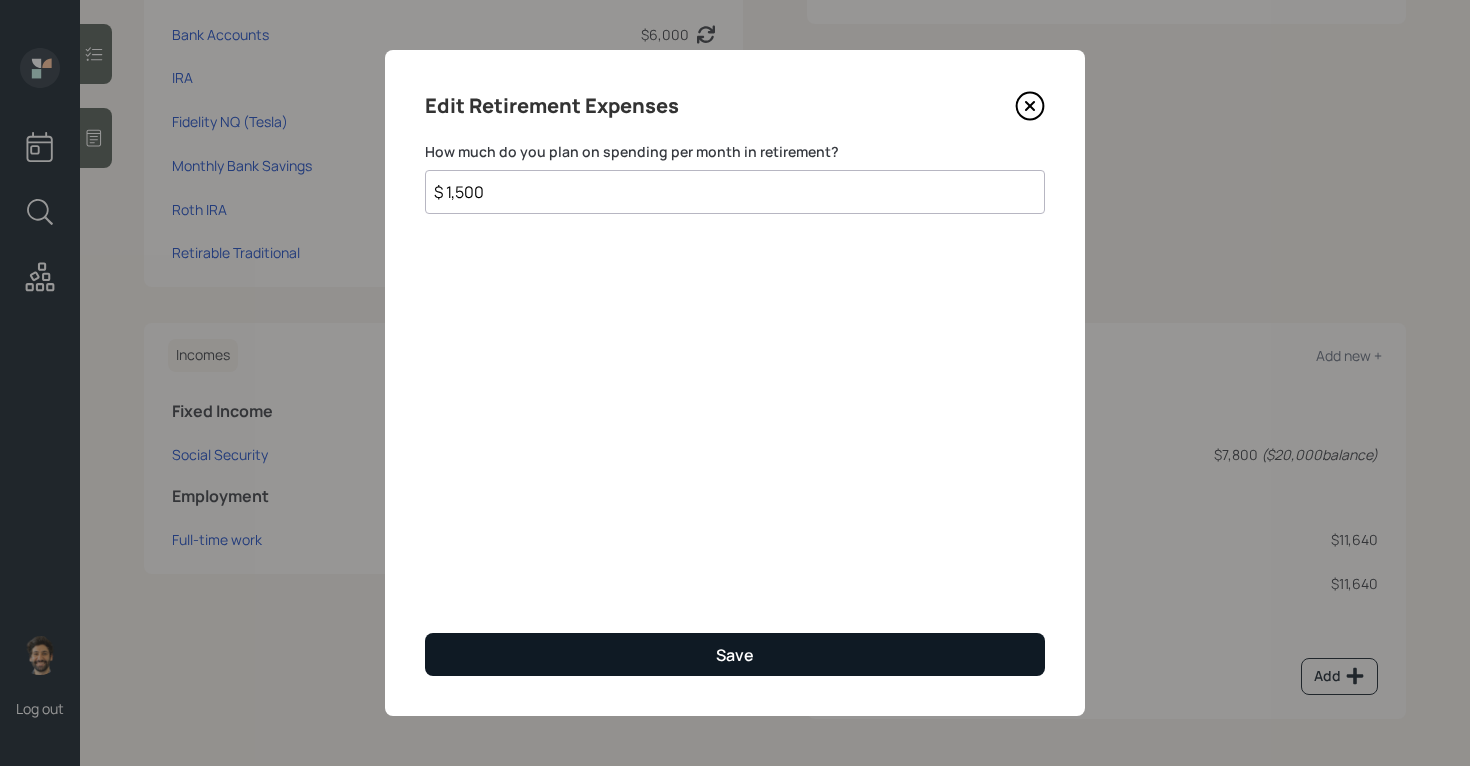 type on "$ [AMOUNT]" 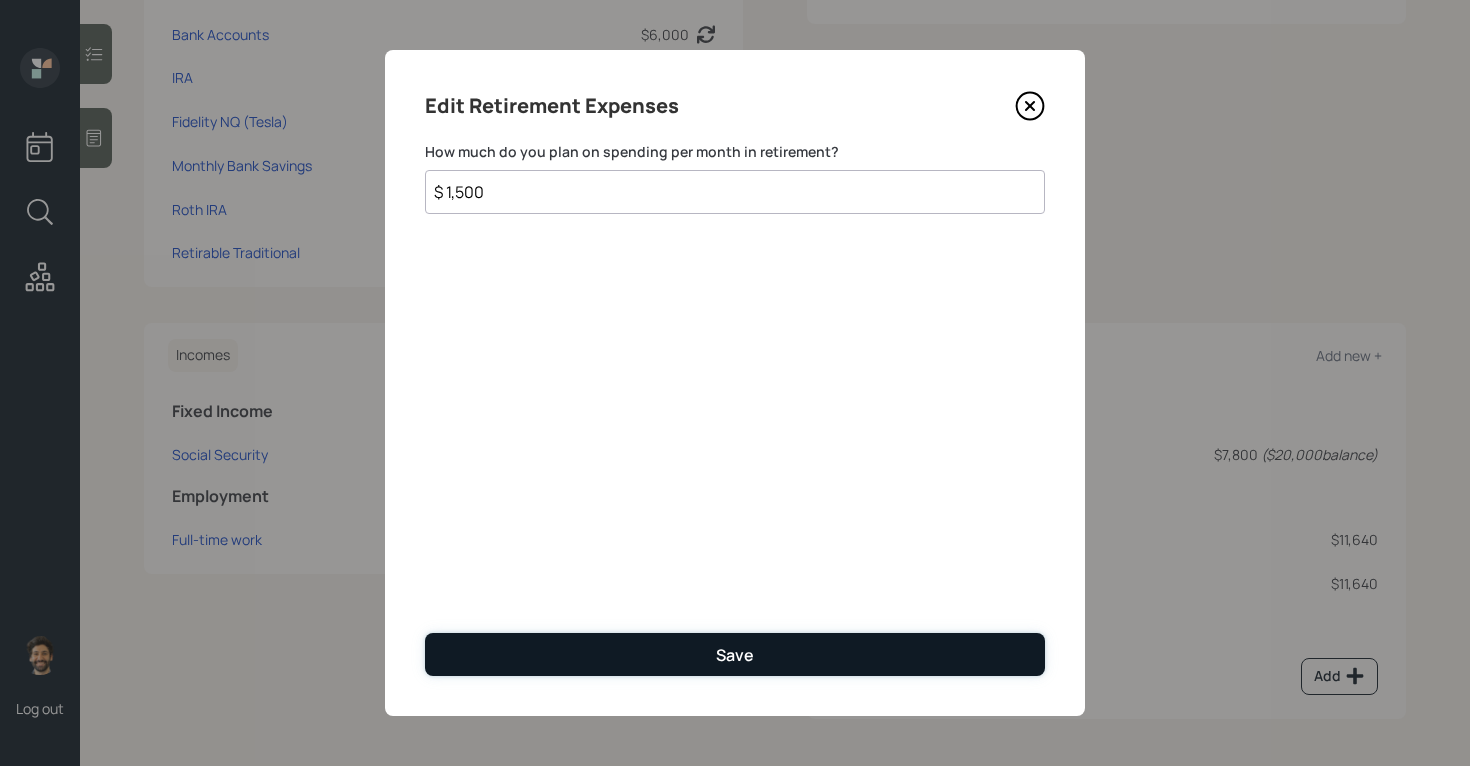 click on "Save" at bounding box center (735, 654) 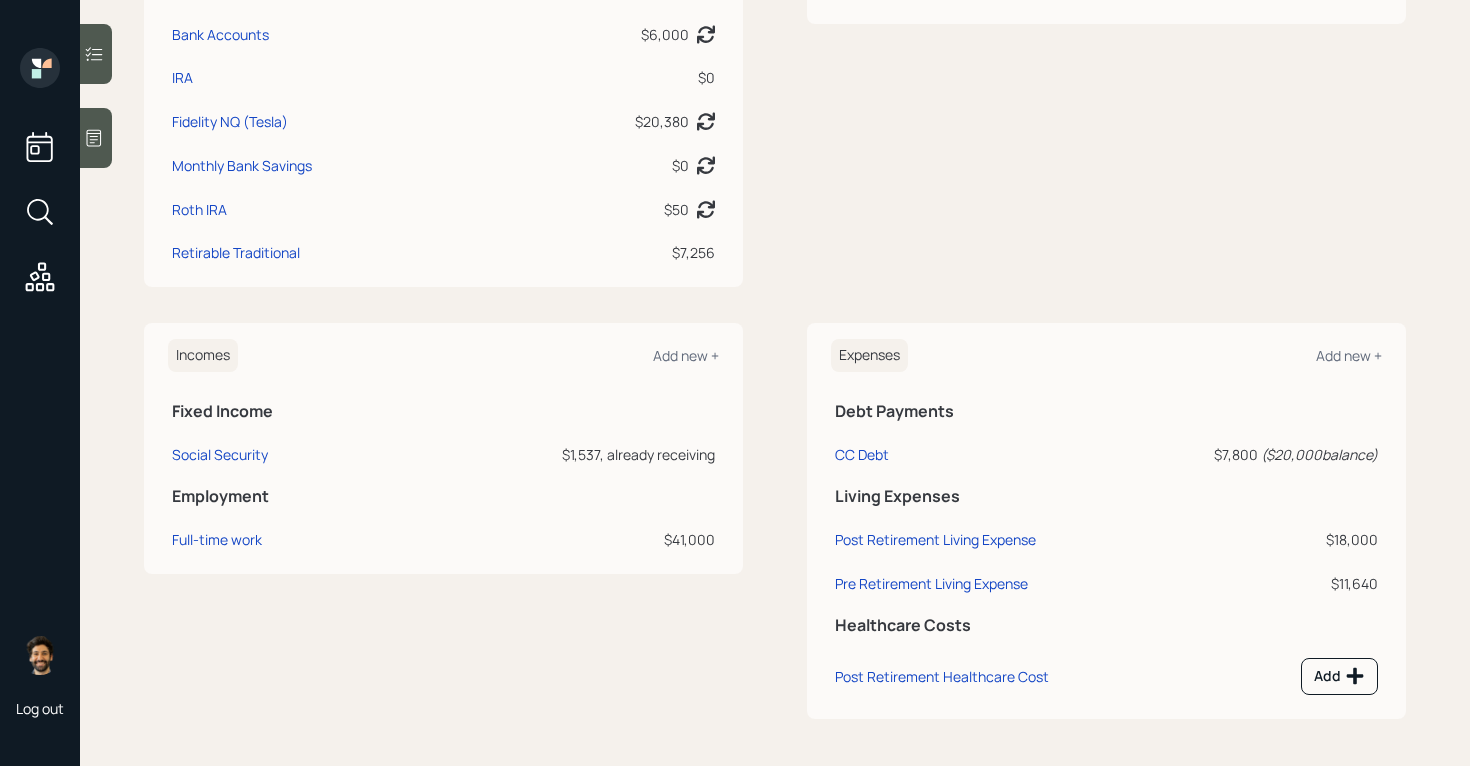 click on "Pre Retirement Living Expense" at bounding box center [986, 580] 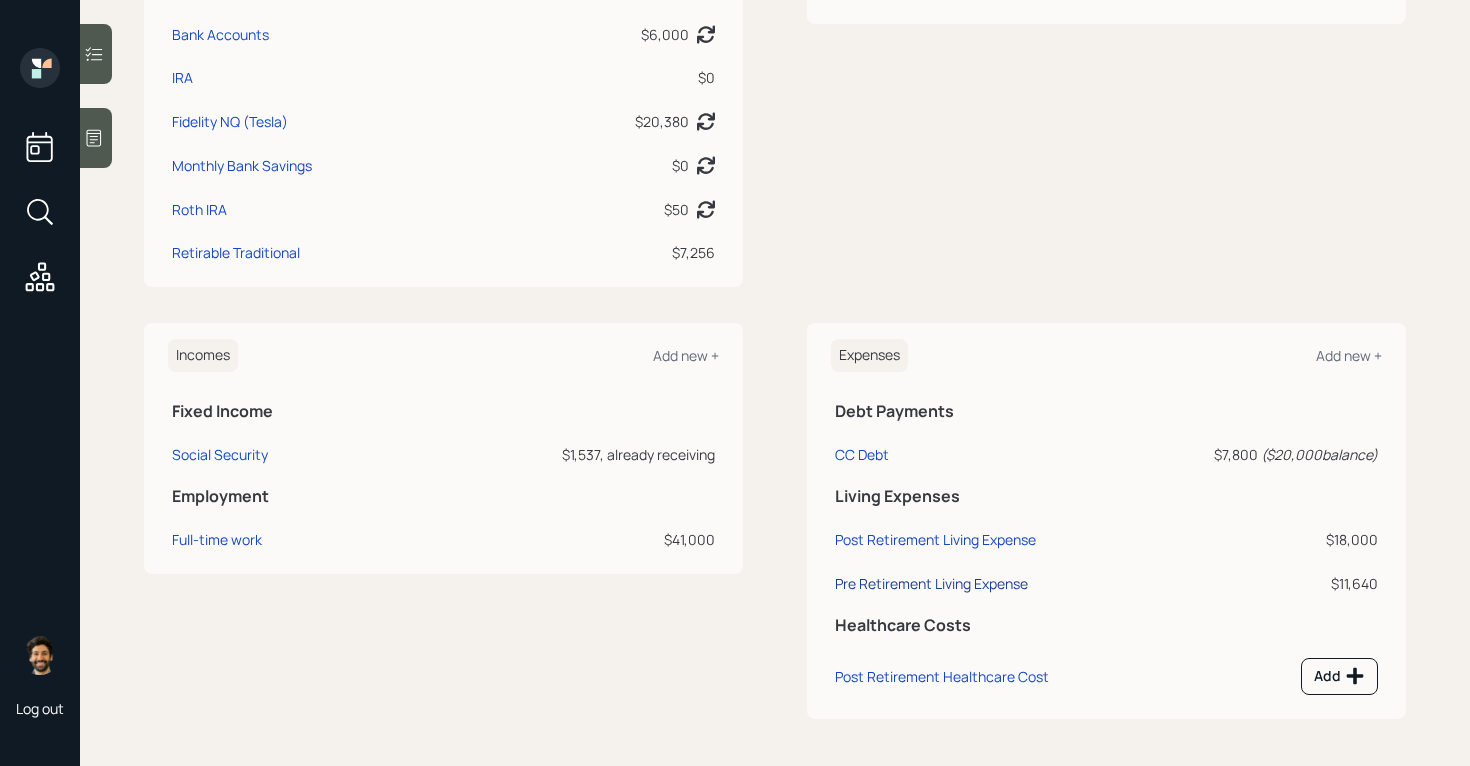 click on "Pre Retirement Living Expense" at bounding box center [931, 583] 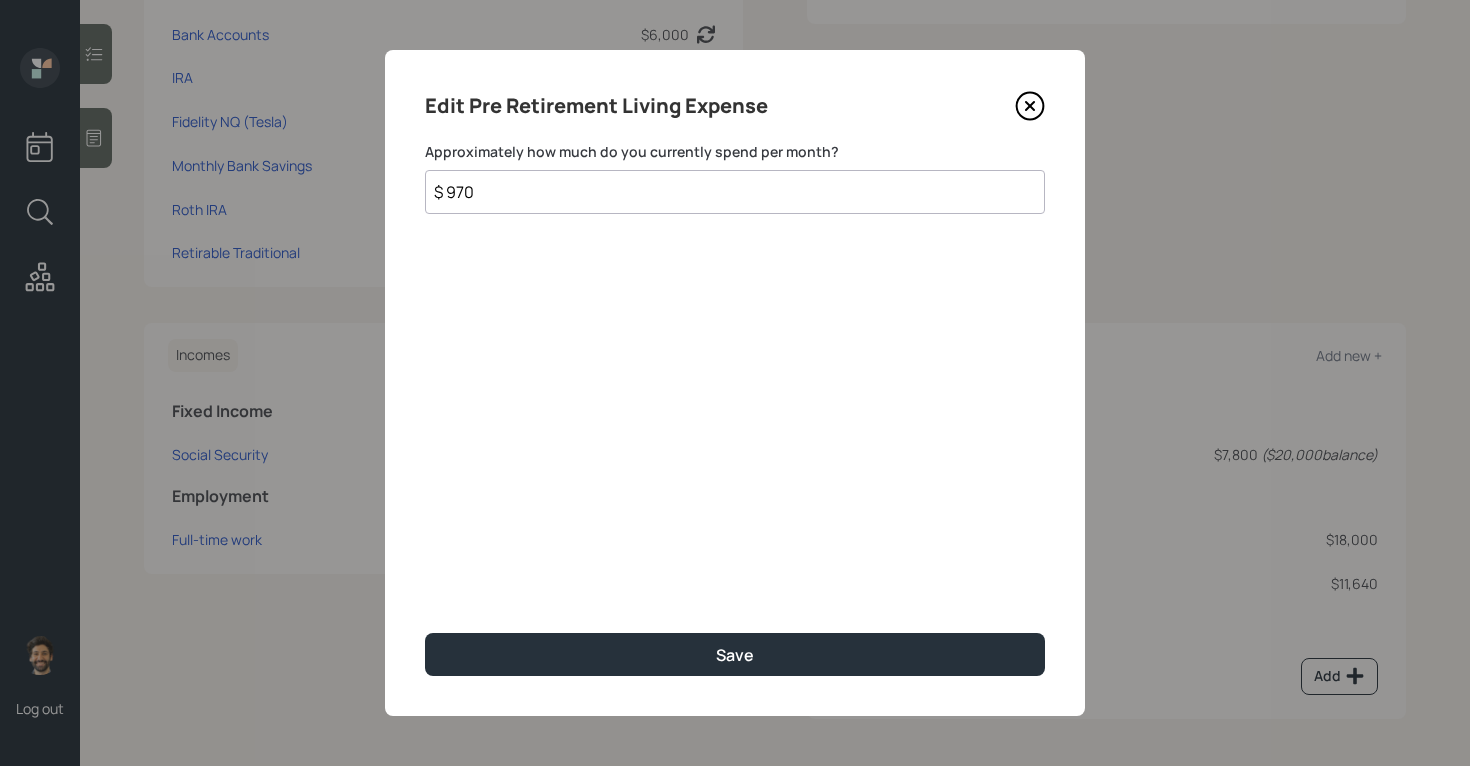click on "$ 970" at bounding box center [735, 192] 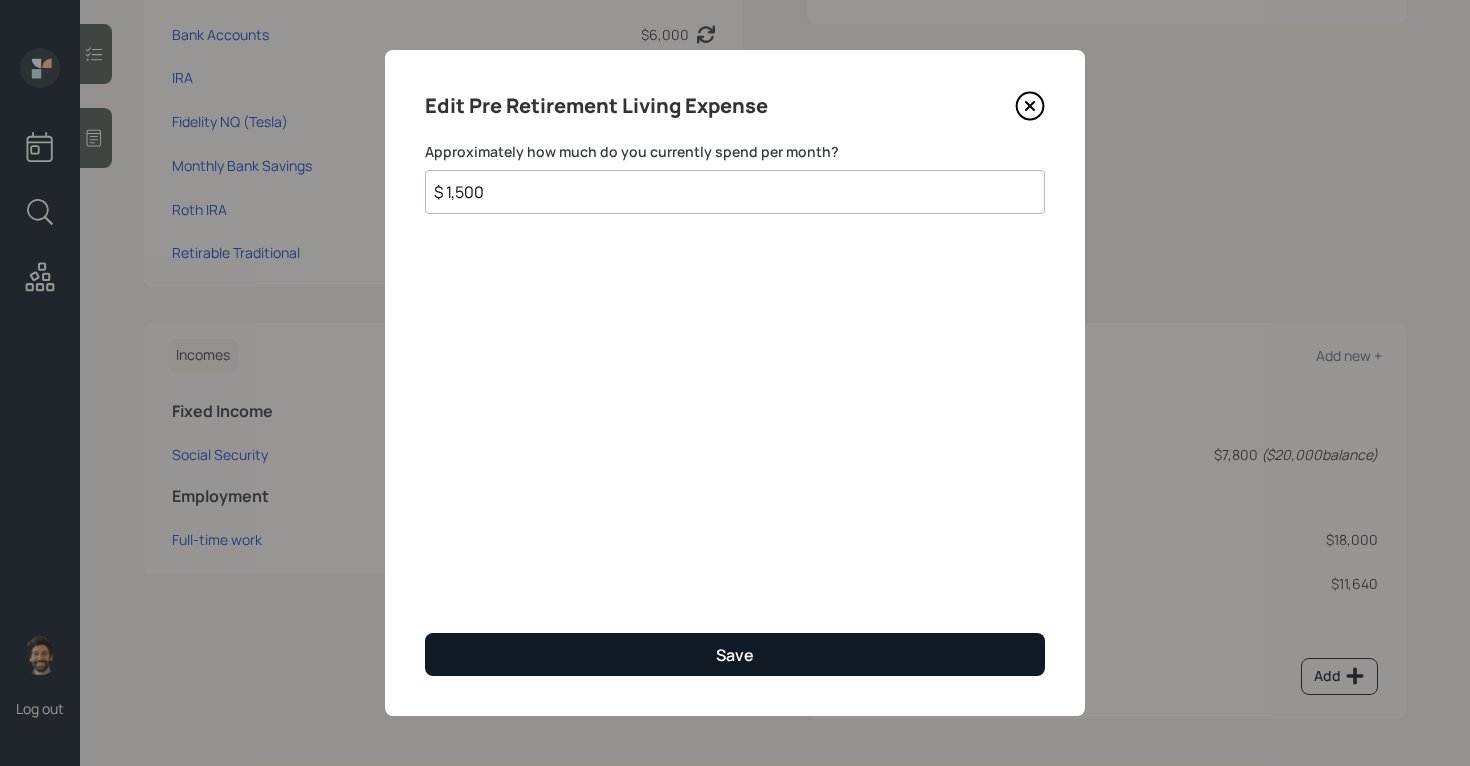 type on "$ [AMOUNT]" 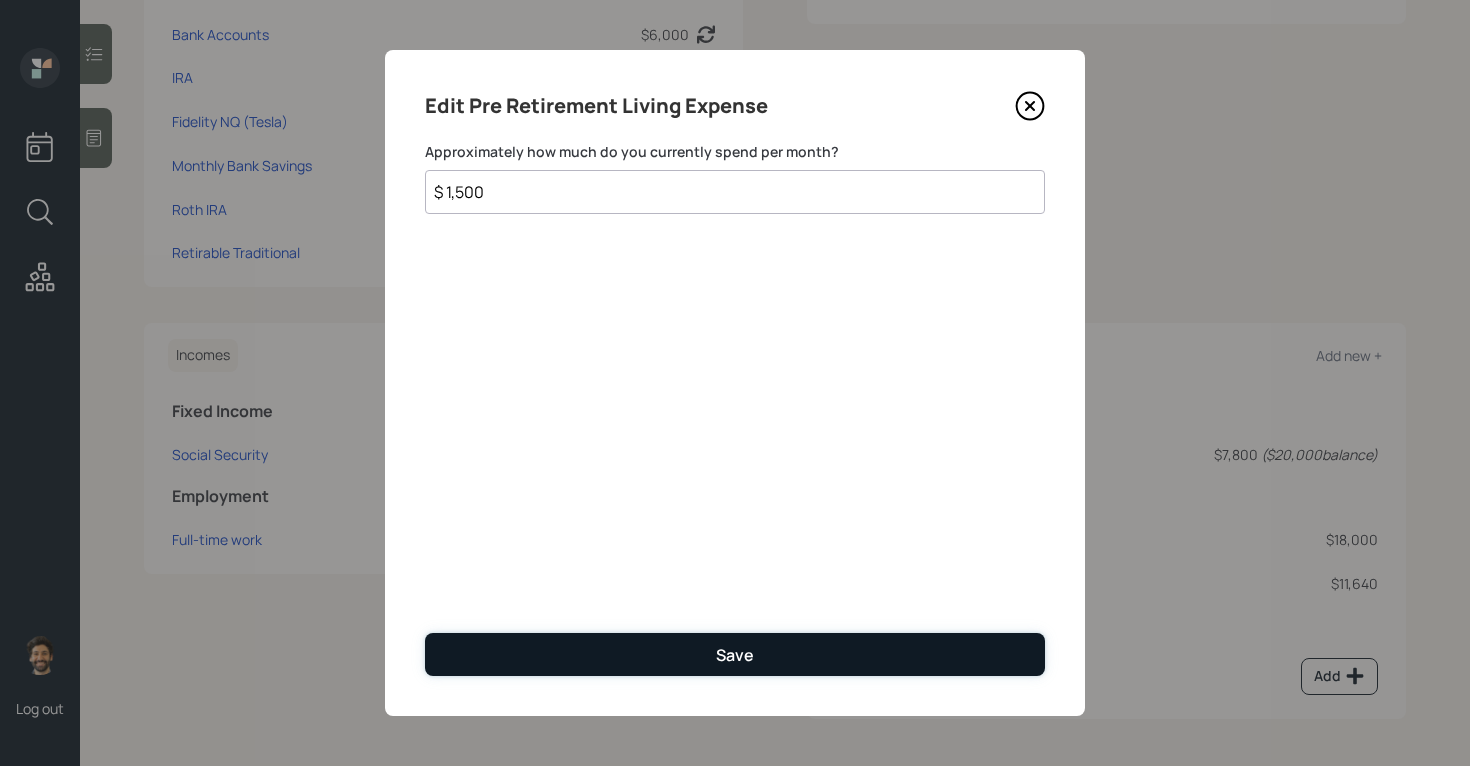 click on "Save" at bounding box center (735, 654) 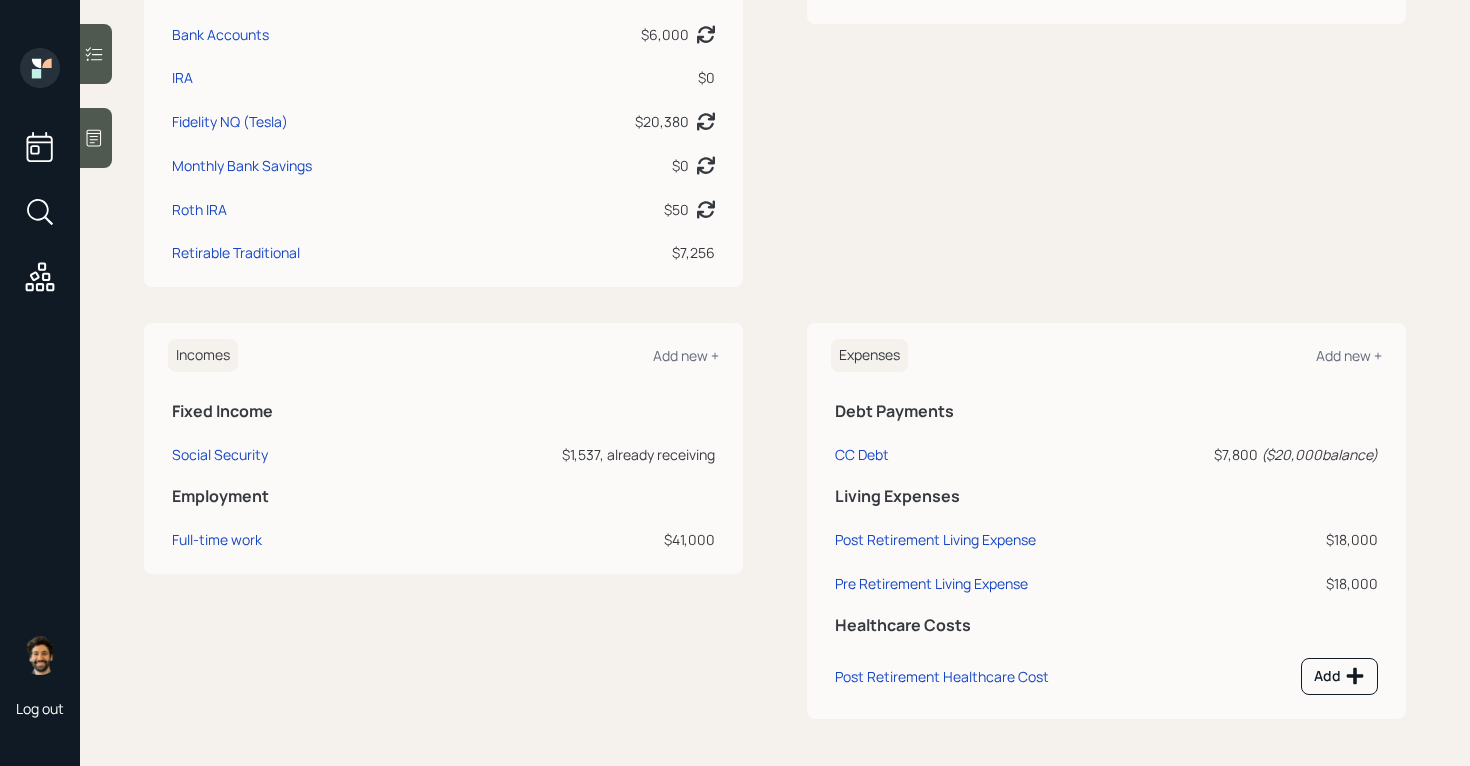 scroll, scrollTop: 0, scrollLeft: 0, axis: both 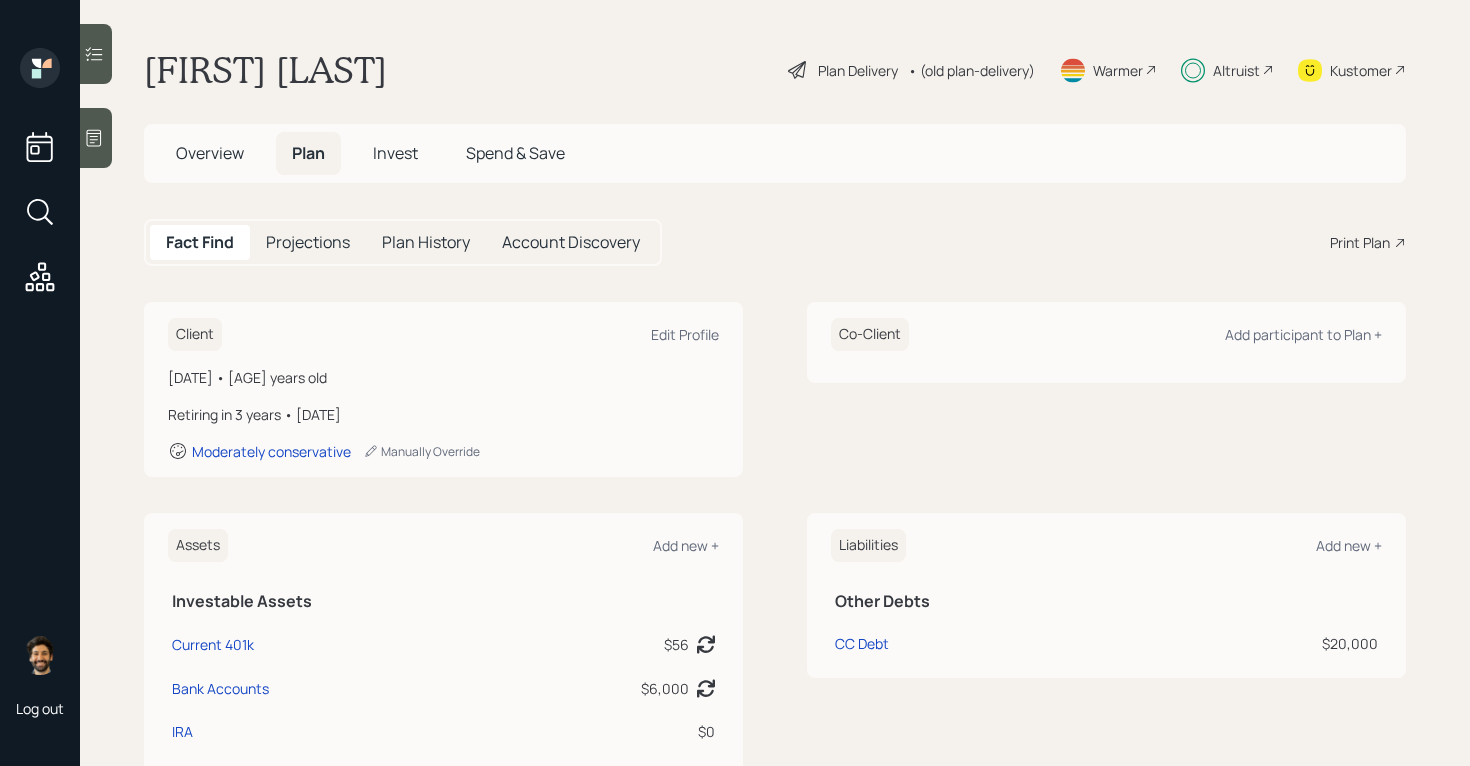 click on "• (old plan-delivery)" at bounding box center (971, 70) 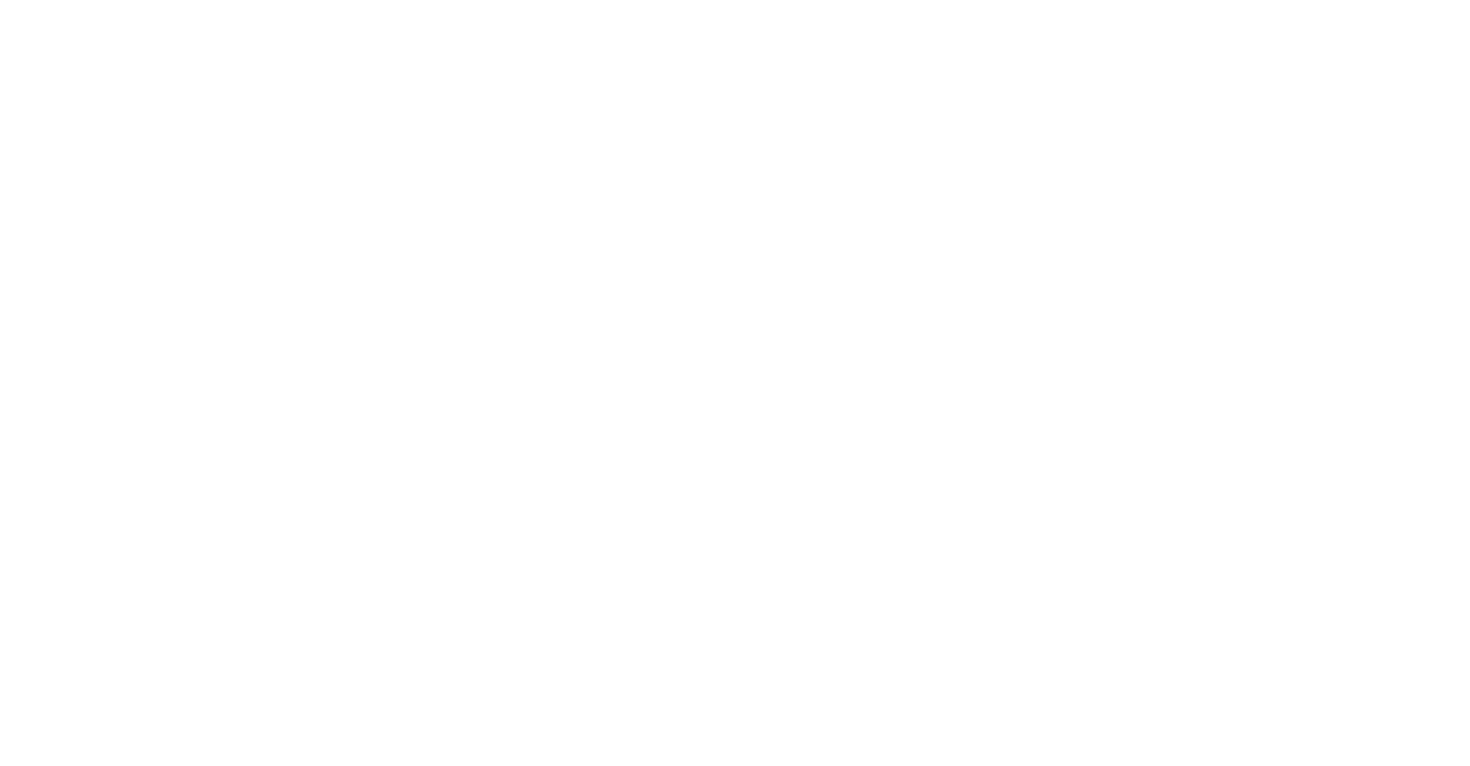 scroll, scrollTop: 0, scrollLeft: 0, axis: both 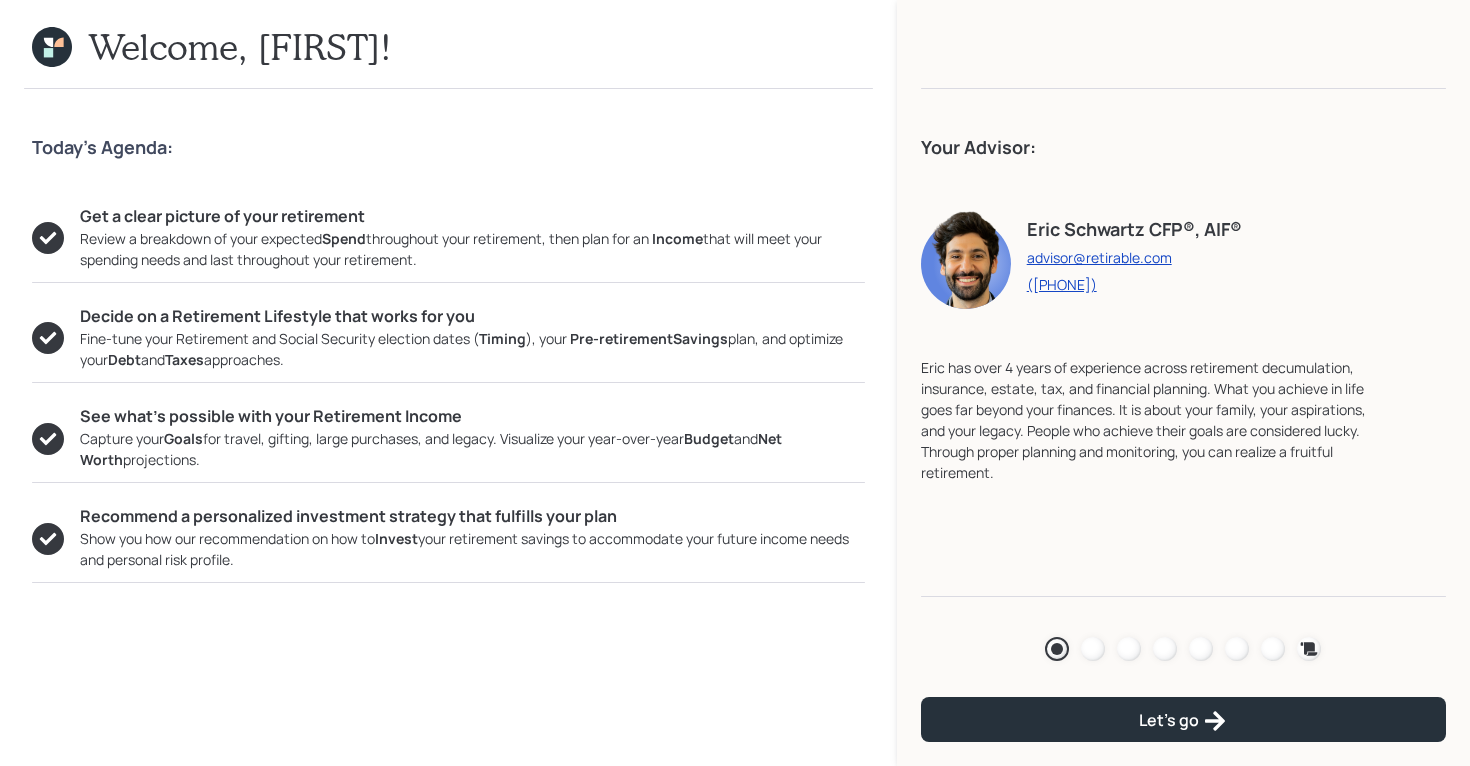 click on "Agenda Review Income Spend Net-worth Budget Taxes Invest" at bounding box center [1183, 649] 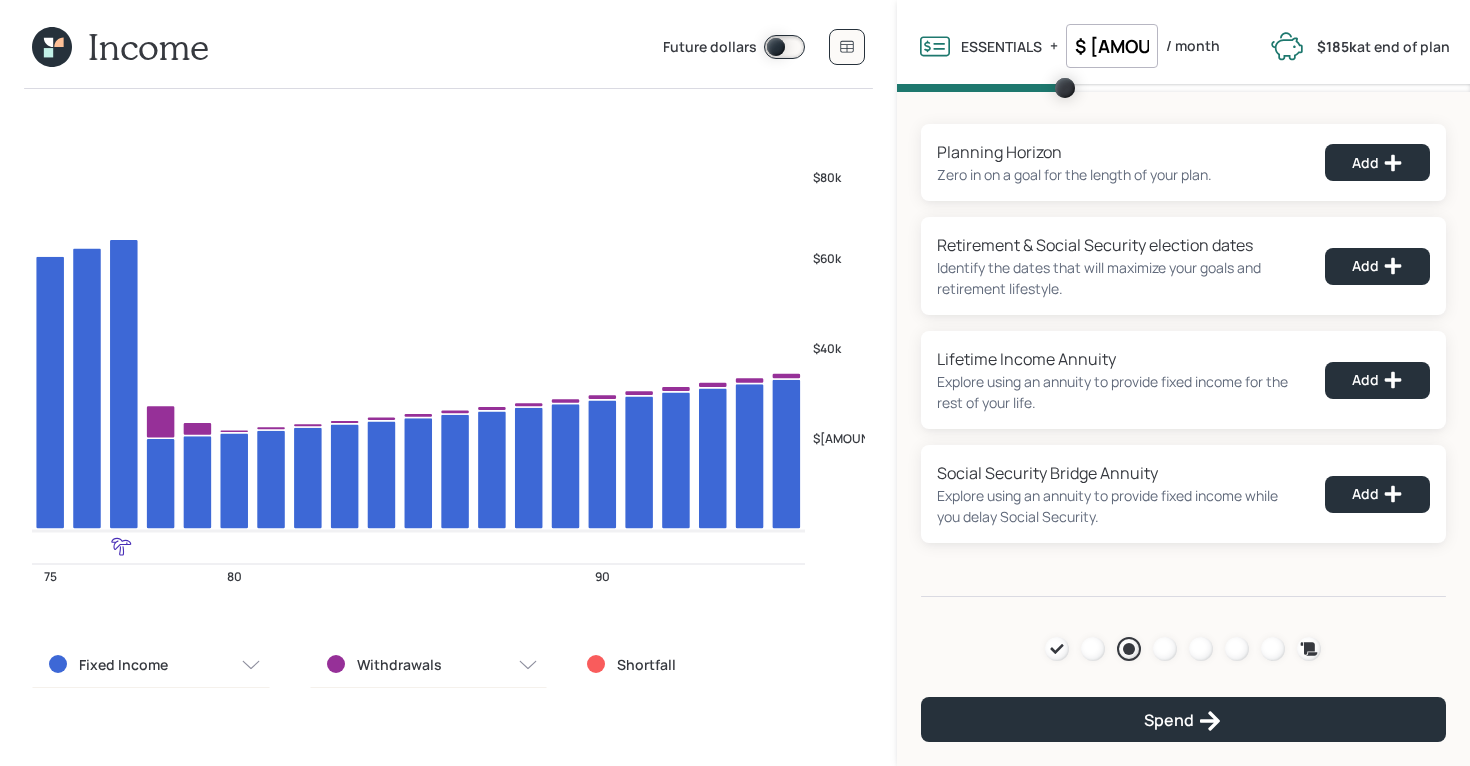click 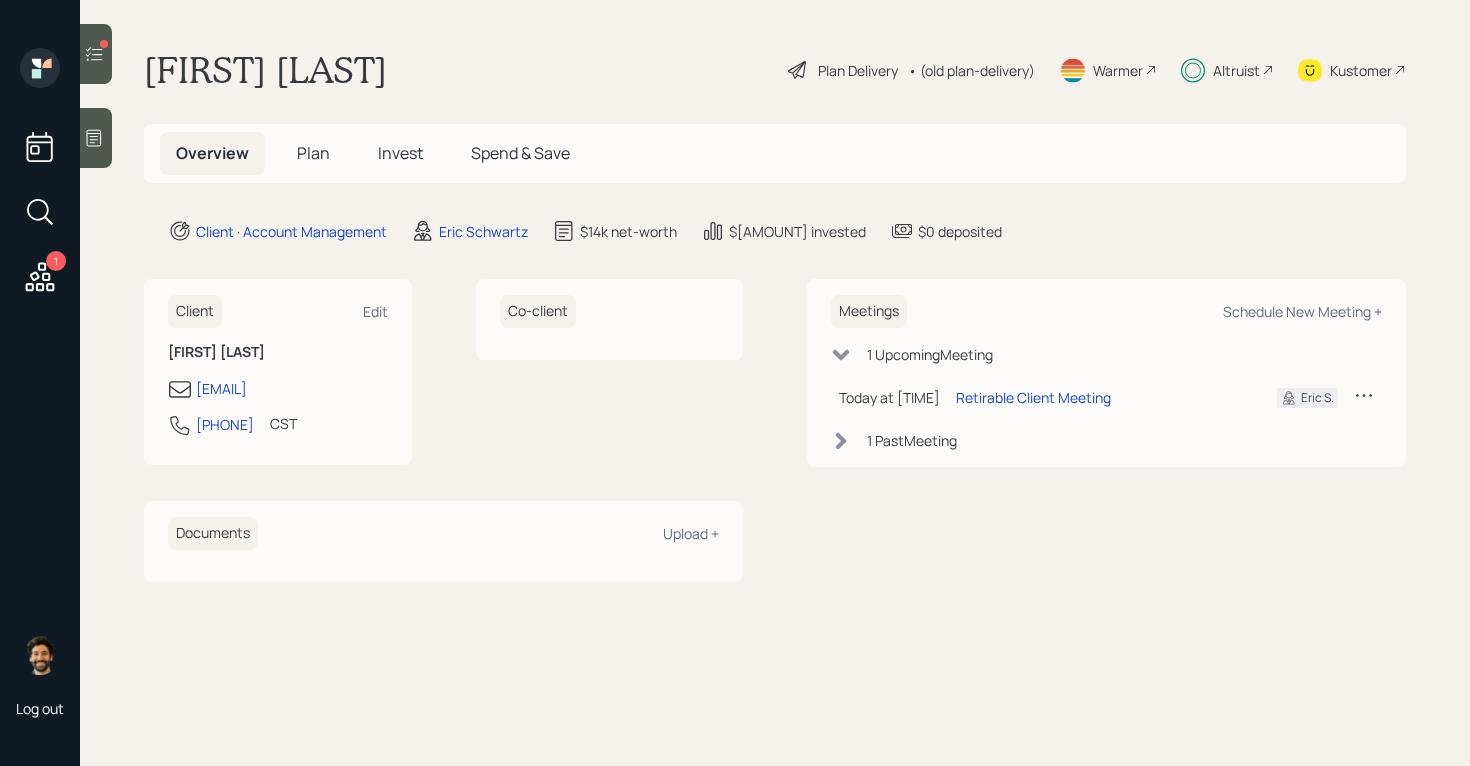 click on "Plan" at bounding box center [313, 153] 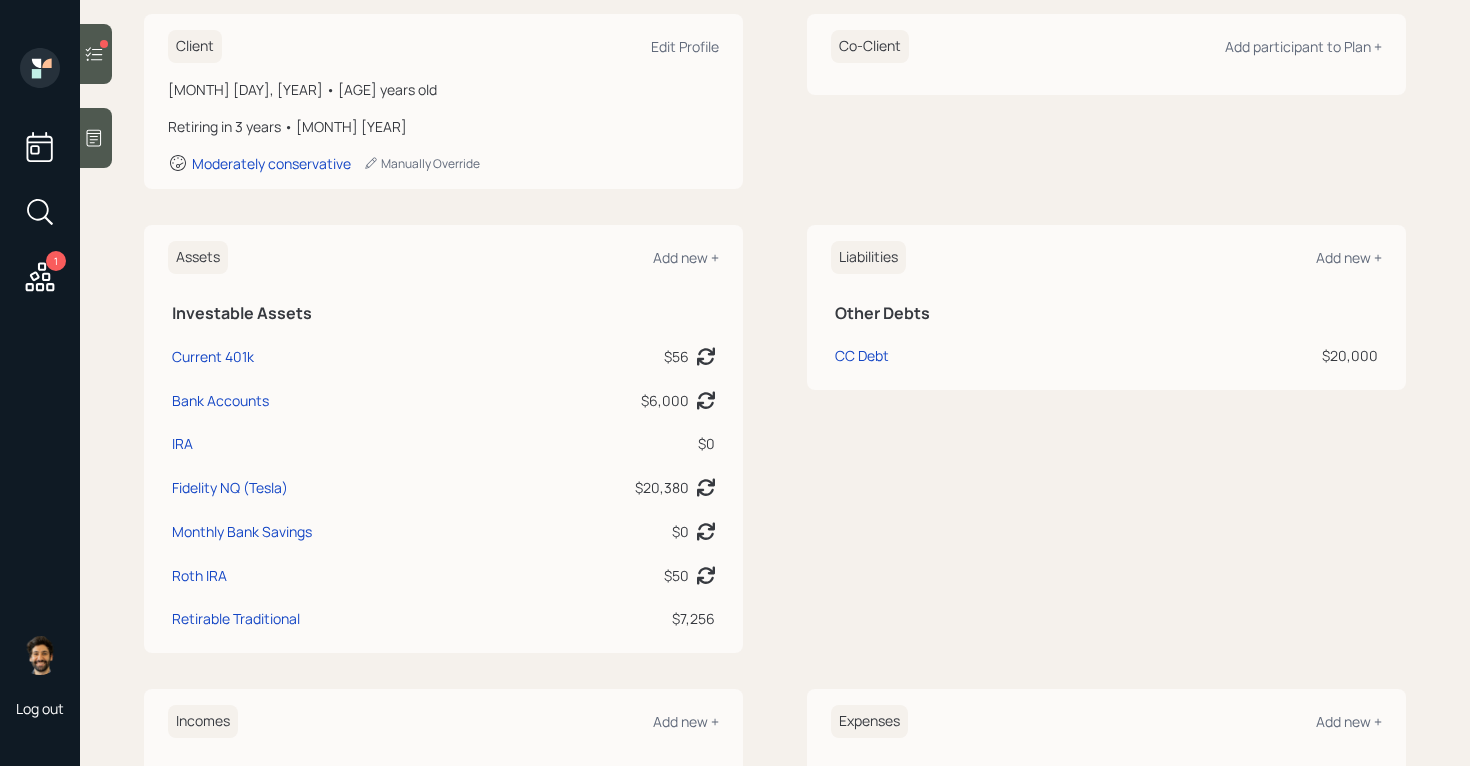 scroll, scrollTop: 0, scrollLeft: 0, axis: both 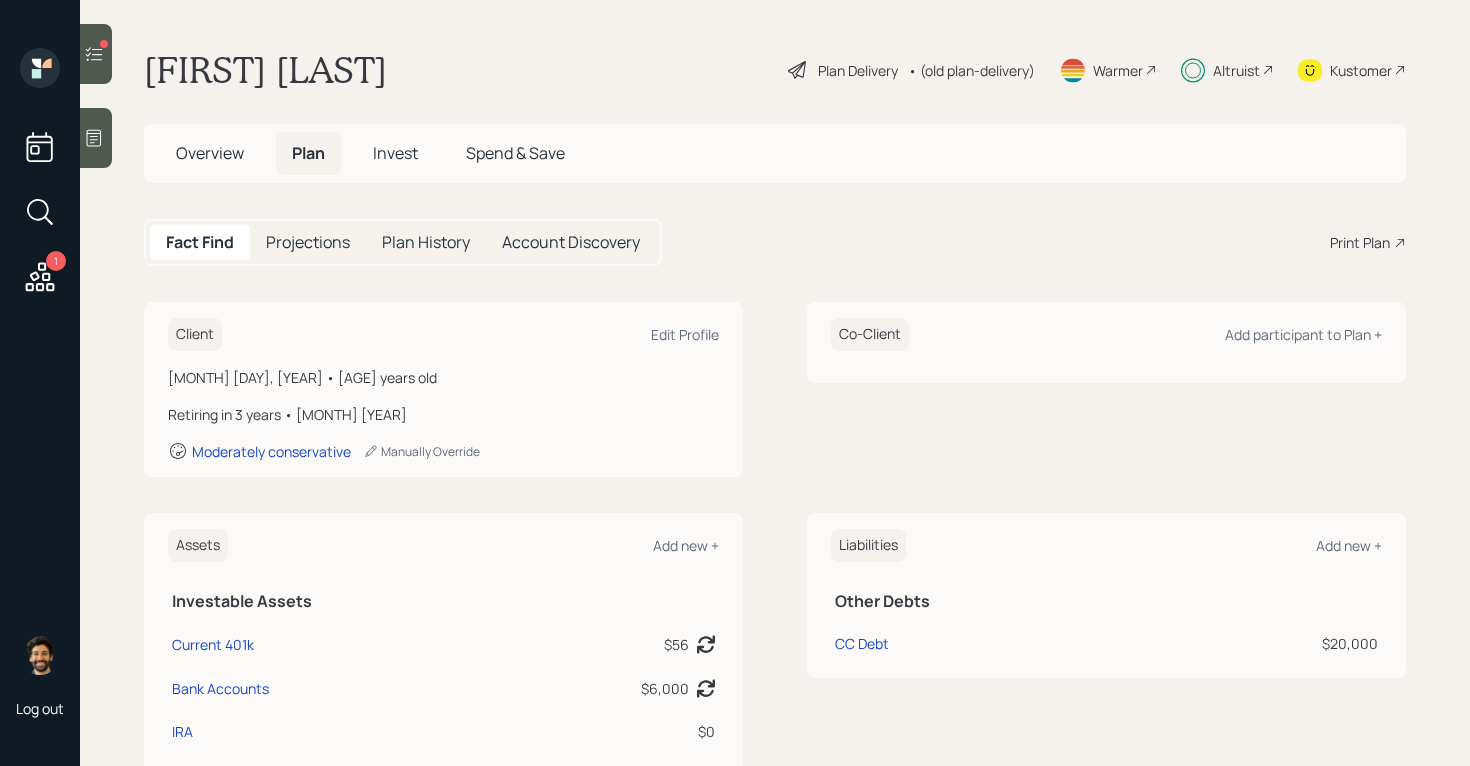 click on "Invest" at bounding box center [395, 153] 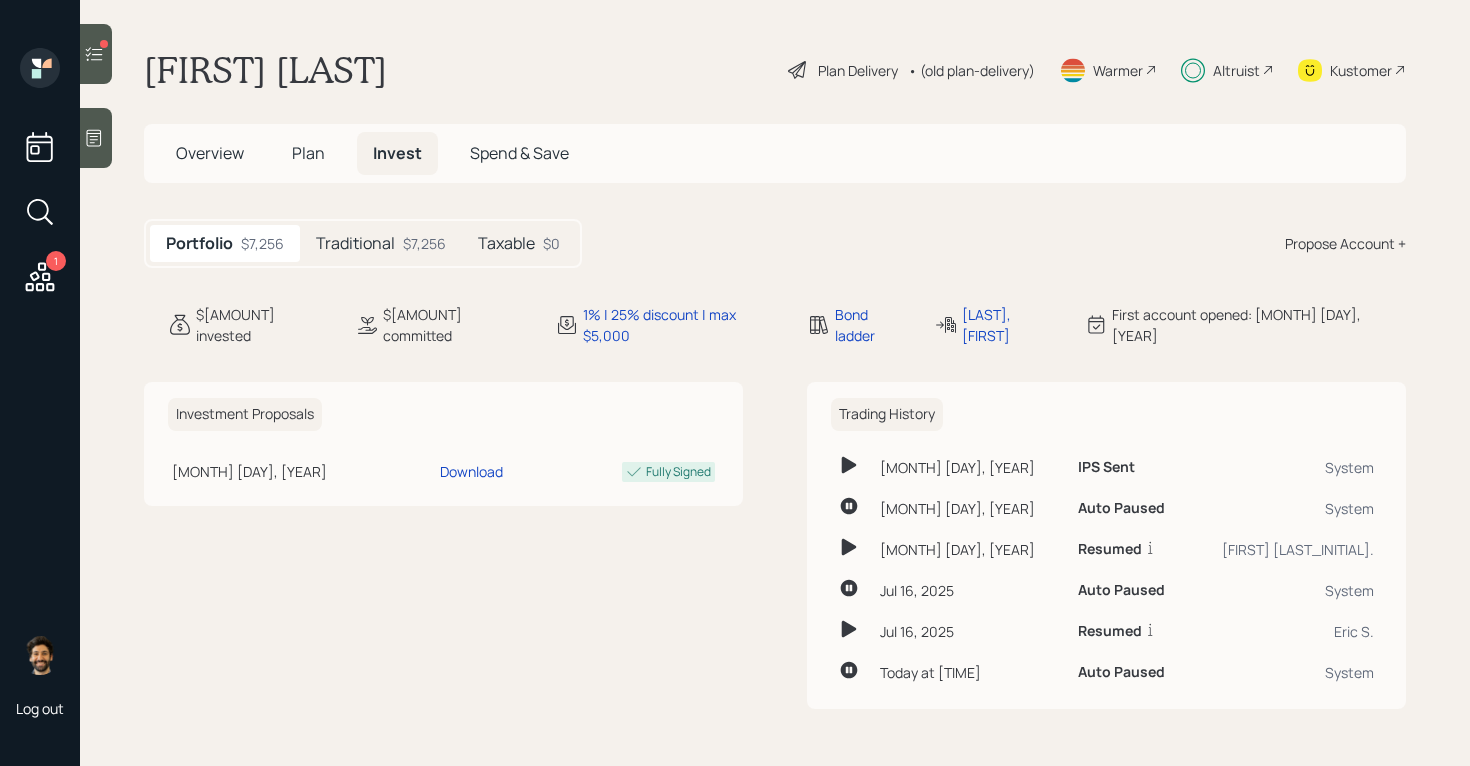 click on "Portfolio $[AMOUNT] Traditional $[AMOUNT] Taxable $[AMOUNT] Propose Account +" at bounding box center (775, 243) 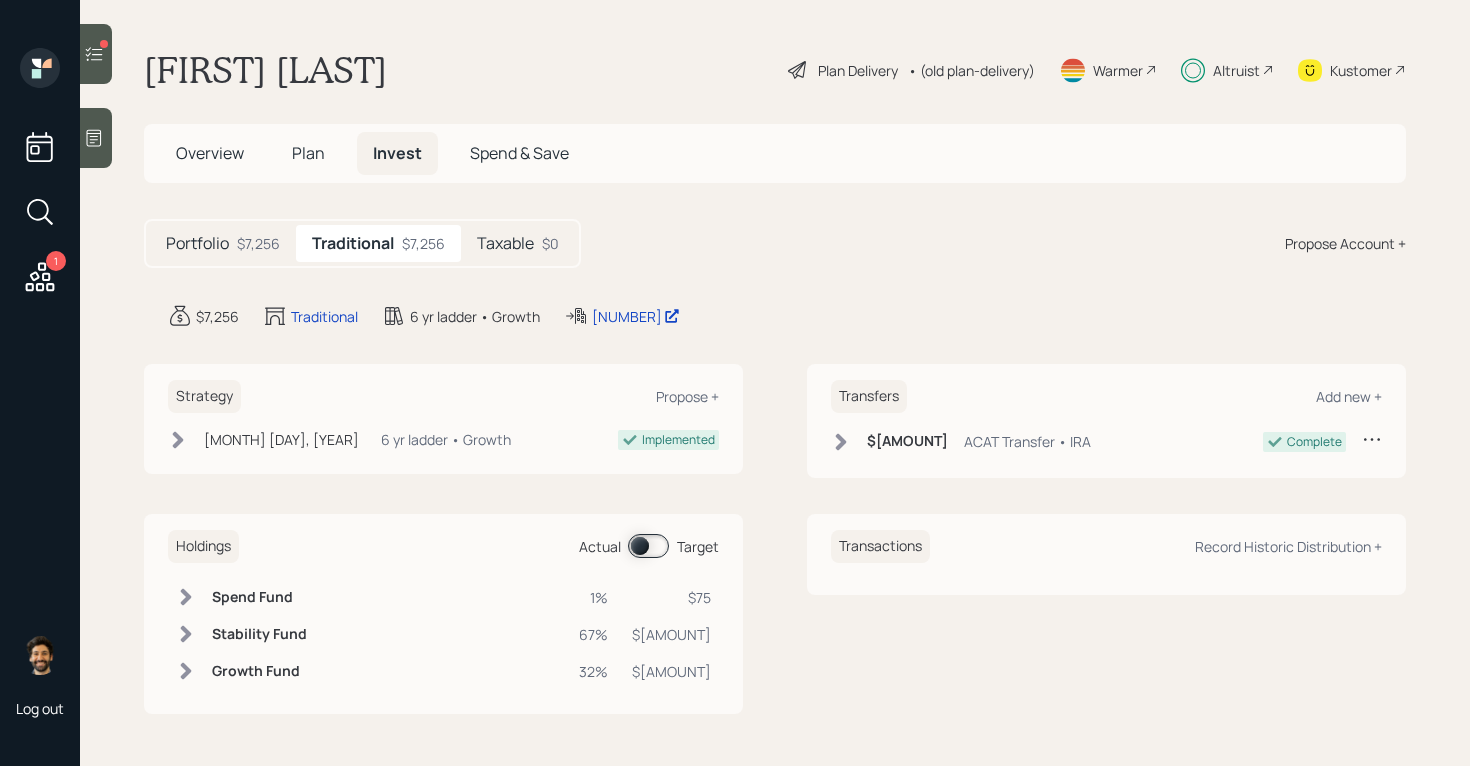click 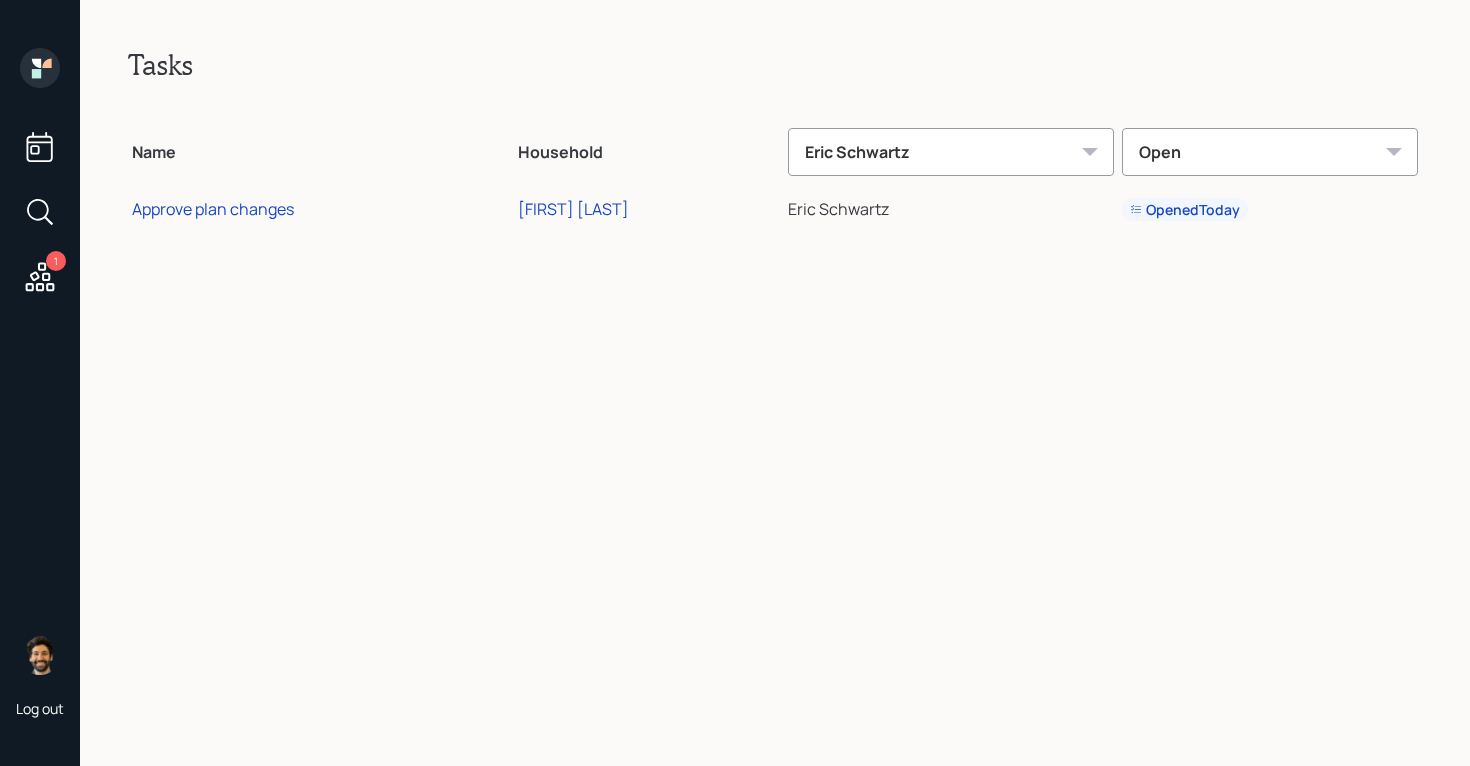 click on "1" at bounding box center [40, 279] 